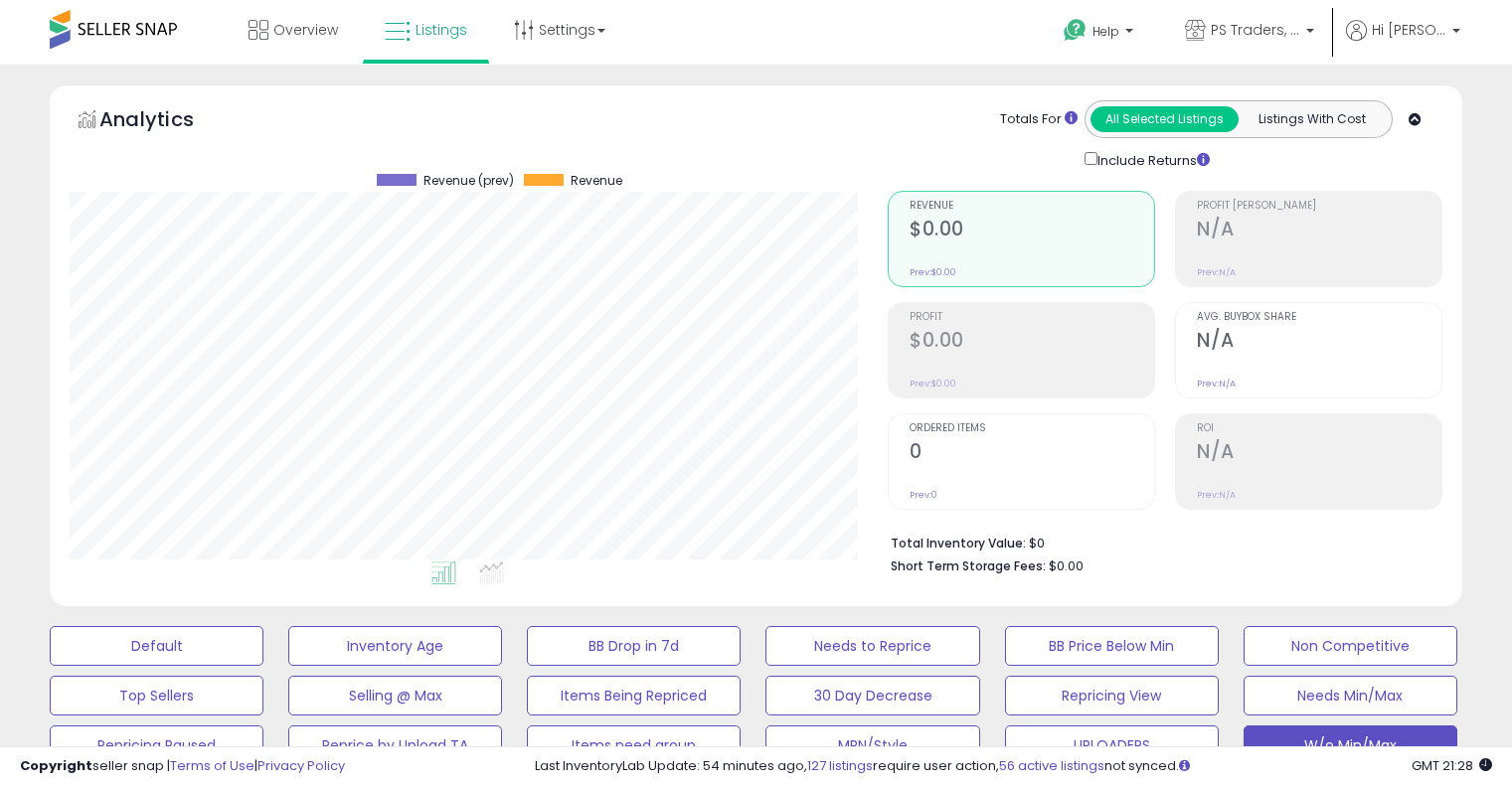 scroll, scrollTop: 626, scrollLeft: 0, axis: vertical 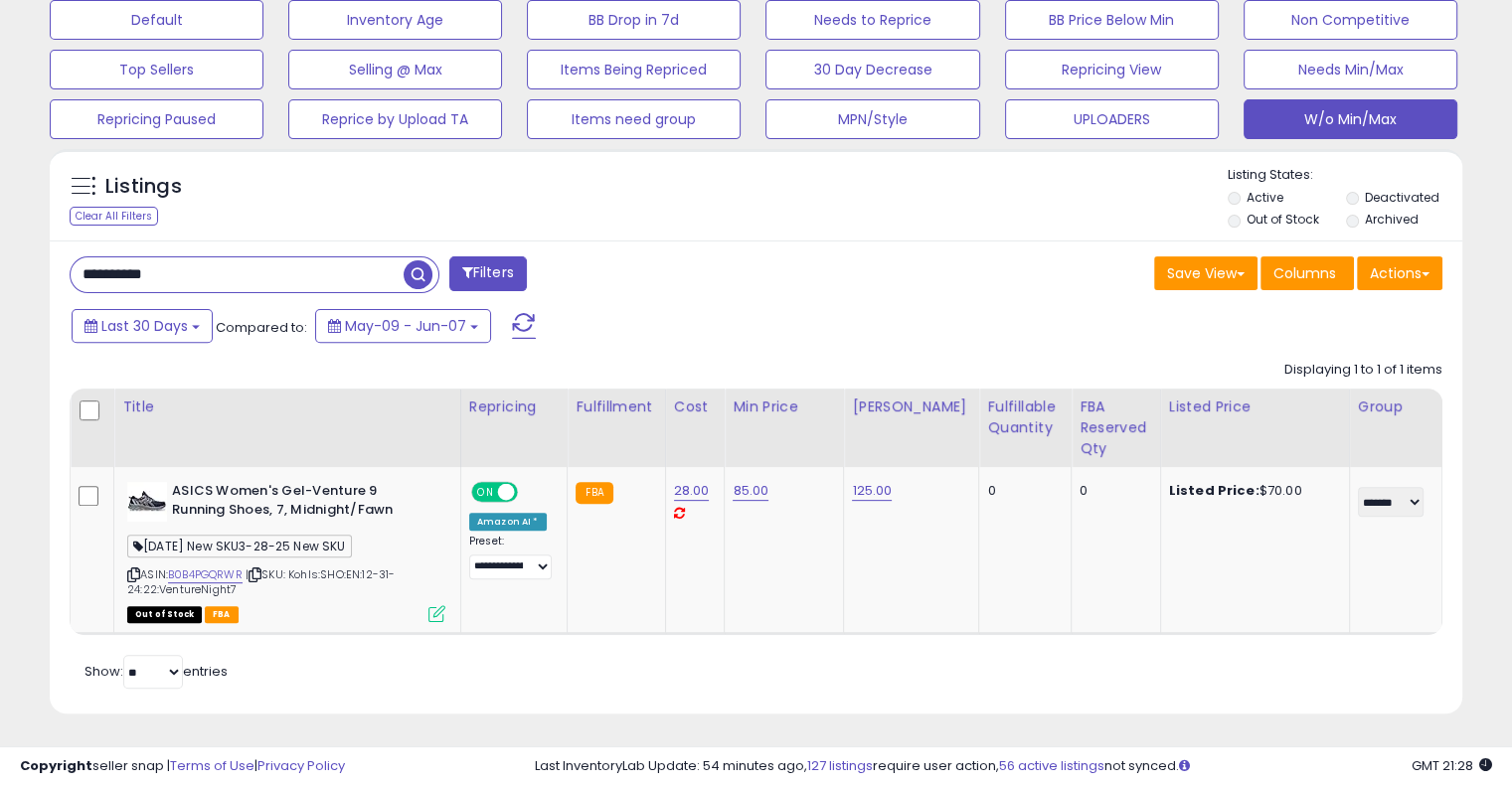 click on "**********" at bounding box center (237, 274) 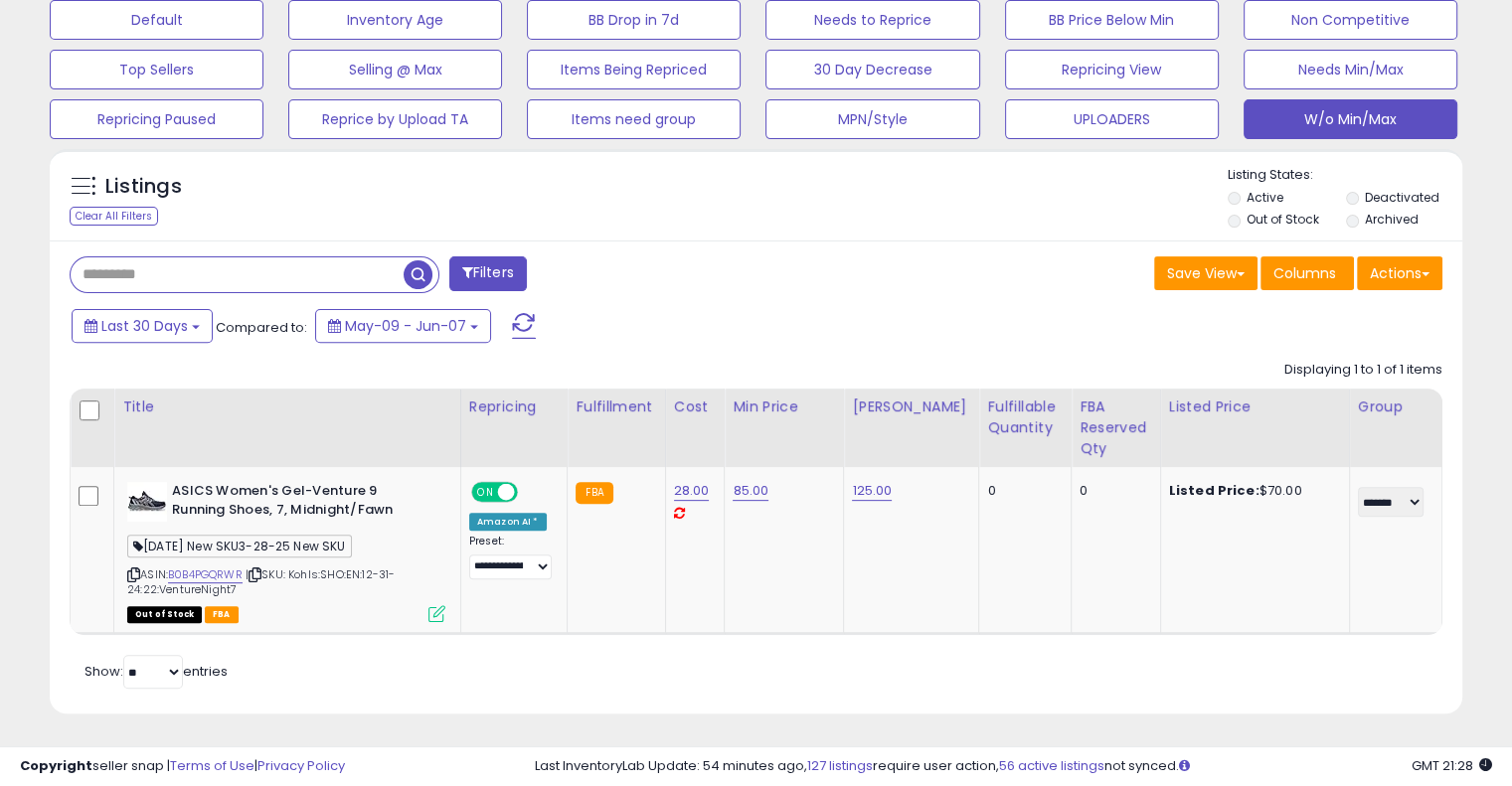 type on "*" 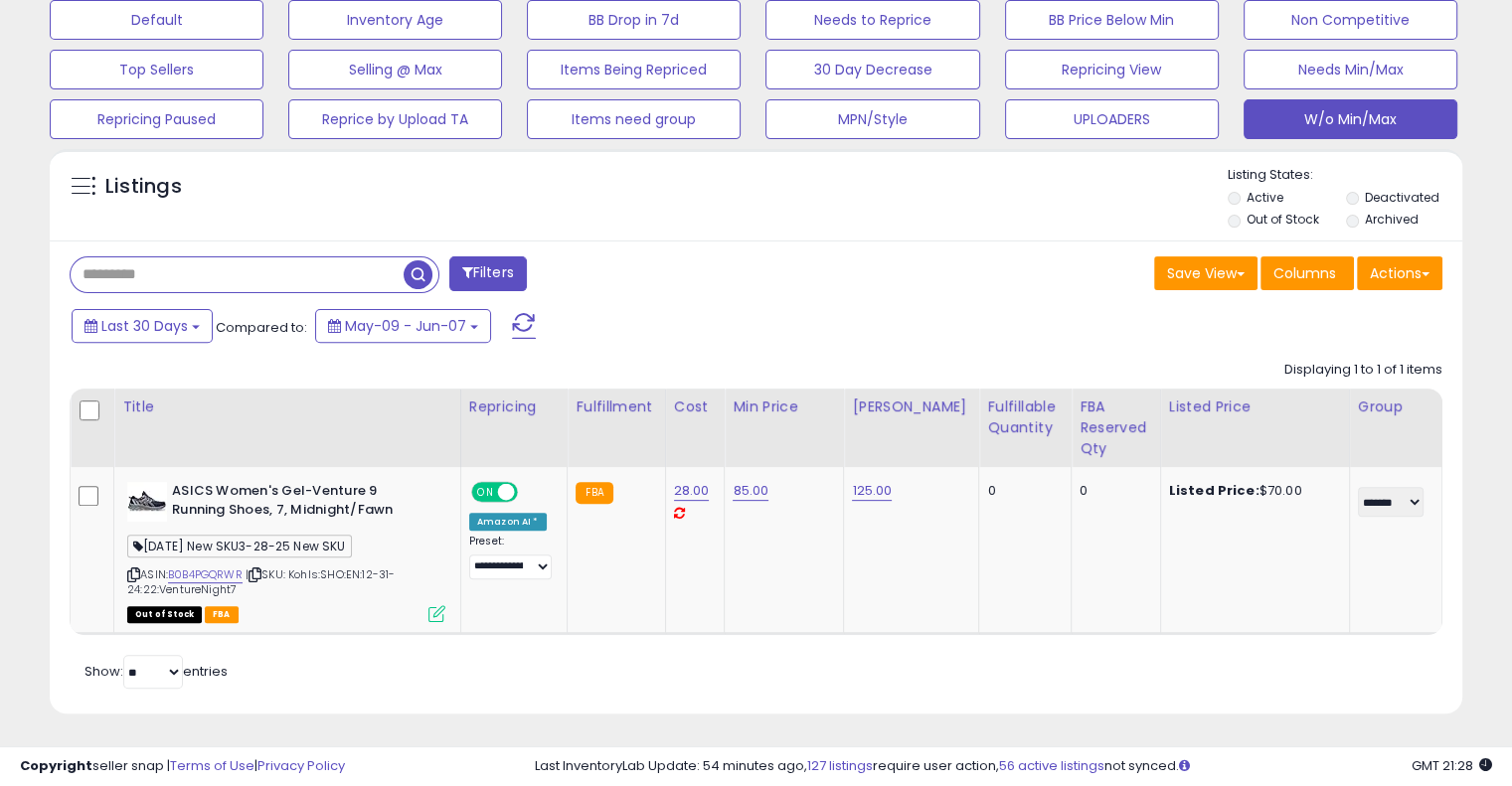 paste on "**********" 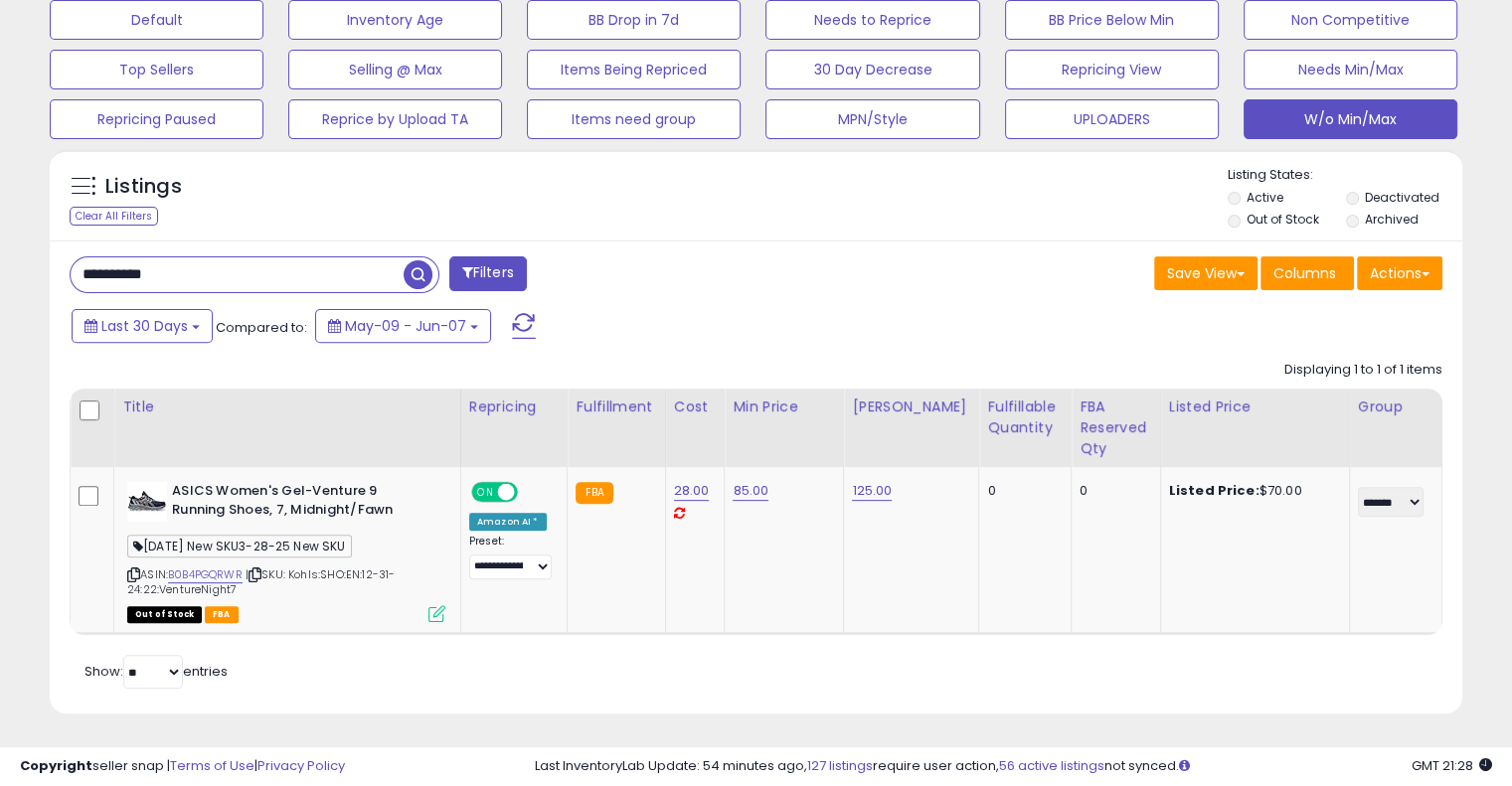 type on "**********" 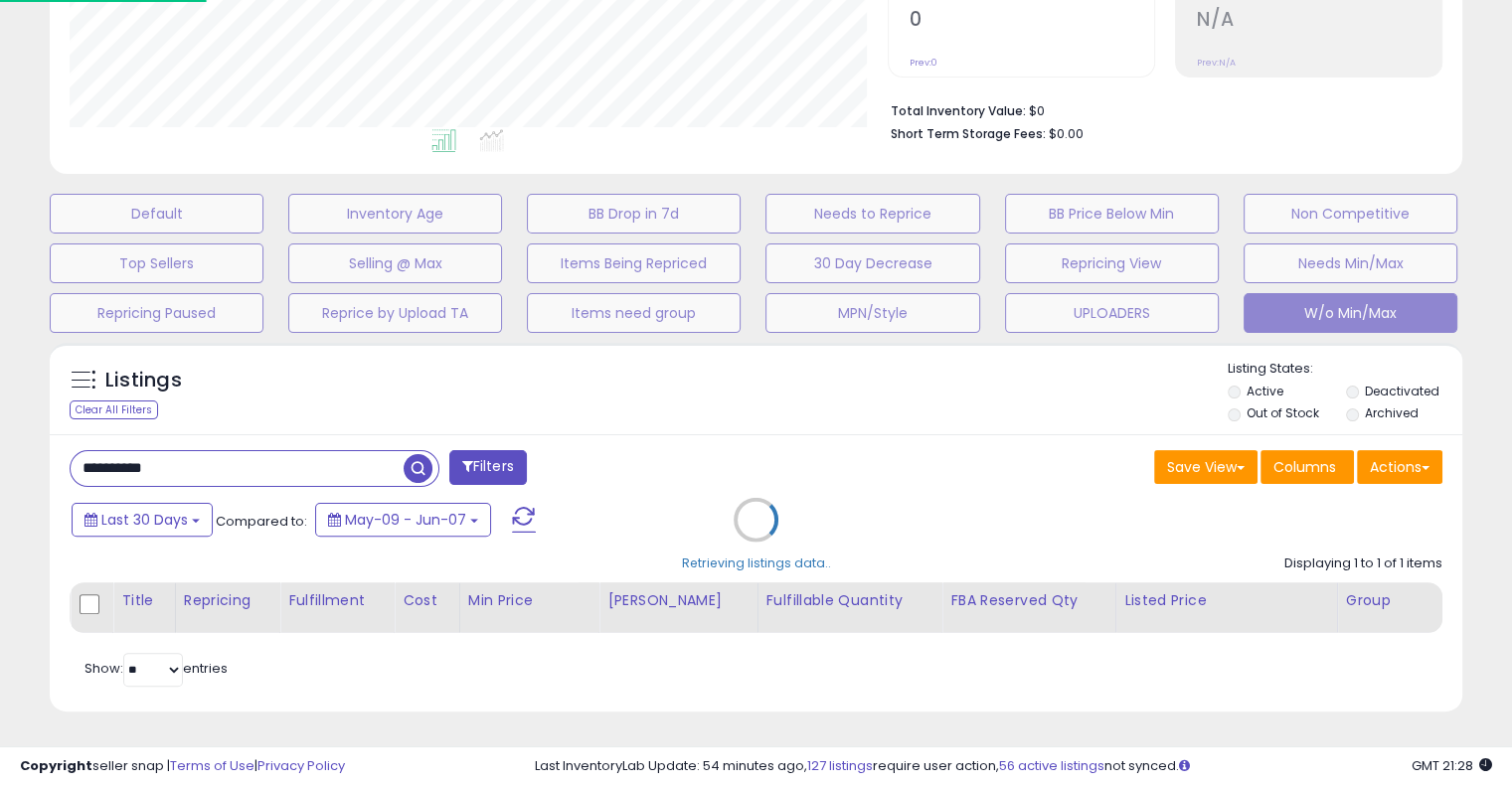 scroll, scrollTop: 993270, scrollLeft: 993256, axis: both 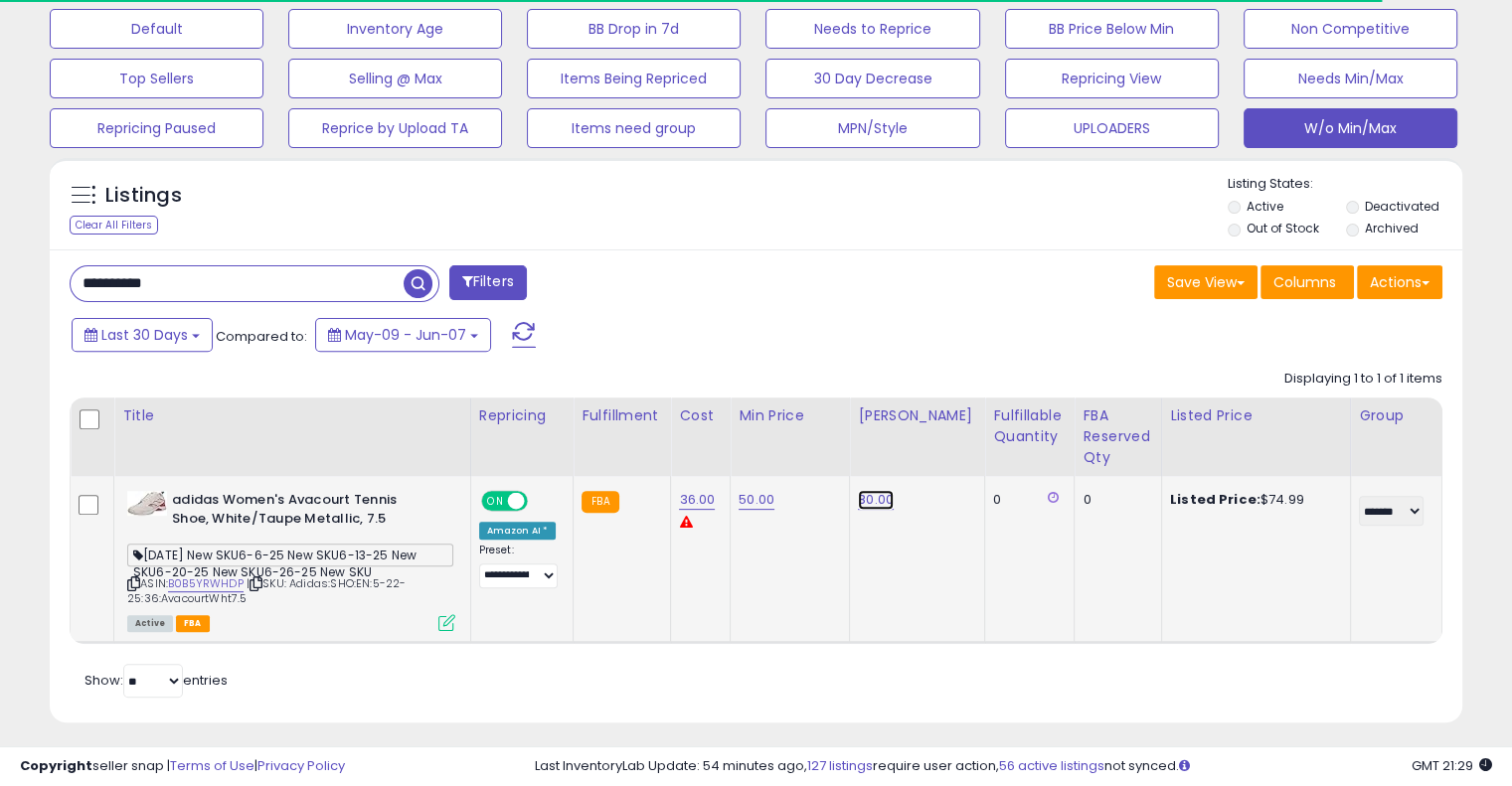 click on "80.00" at bounding box center [876, 500] 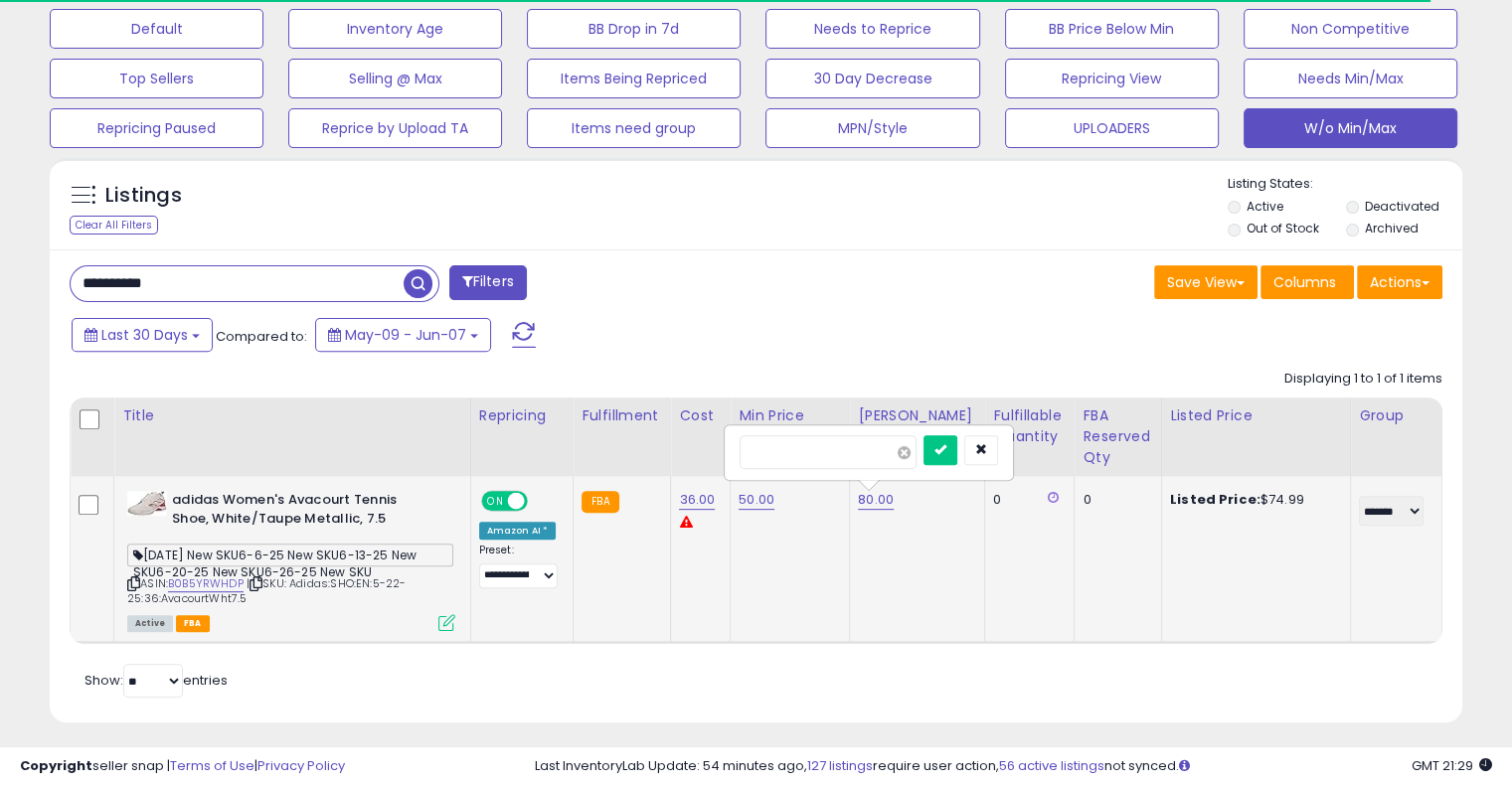 click at bounding box center [904, 452] 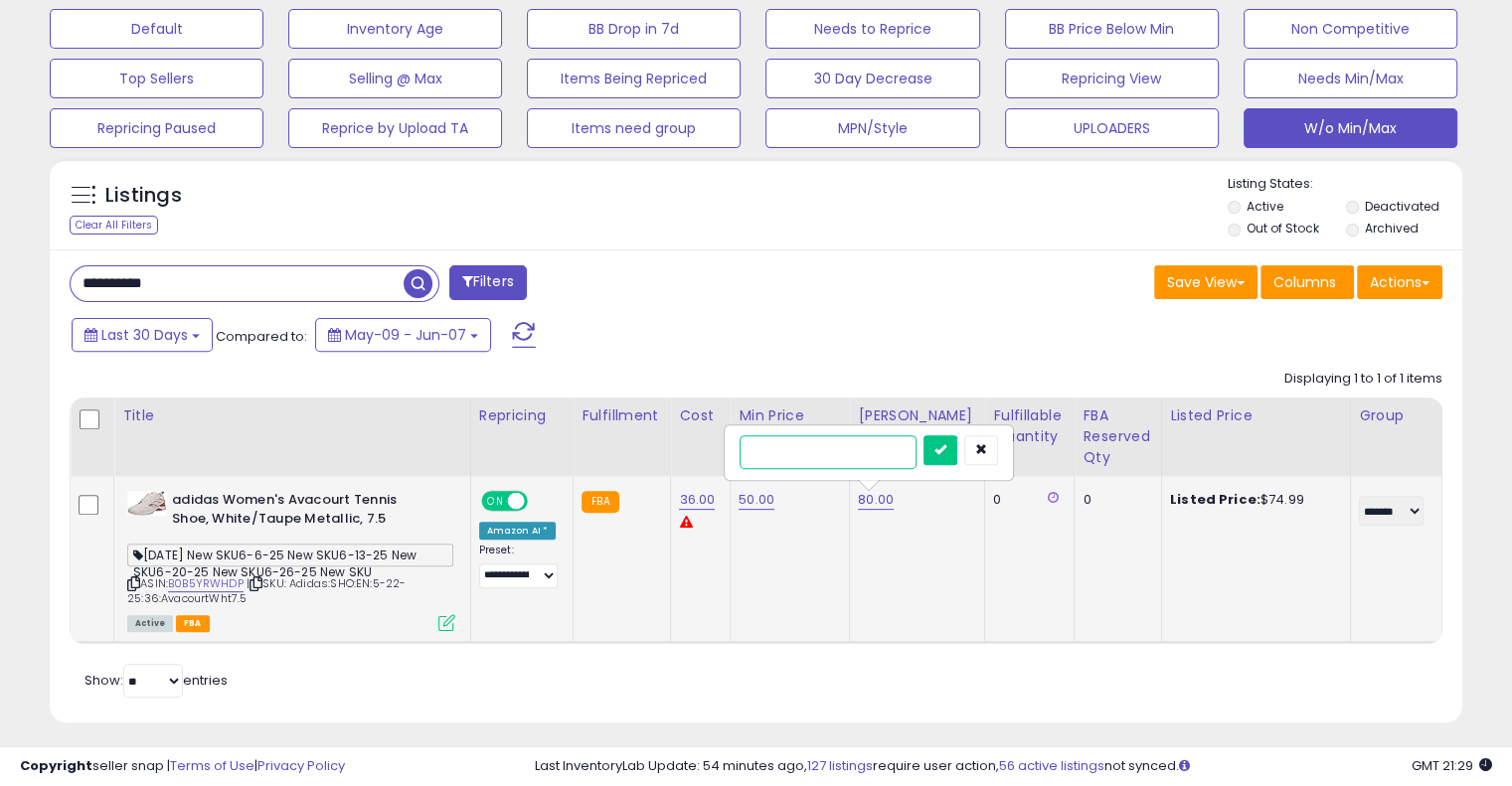 scroll, scrollTop: 993270, scrollLeft: 993264, axis: both 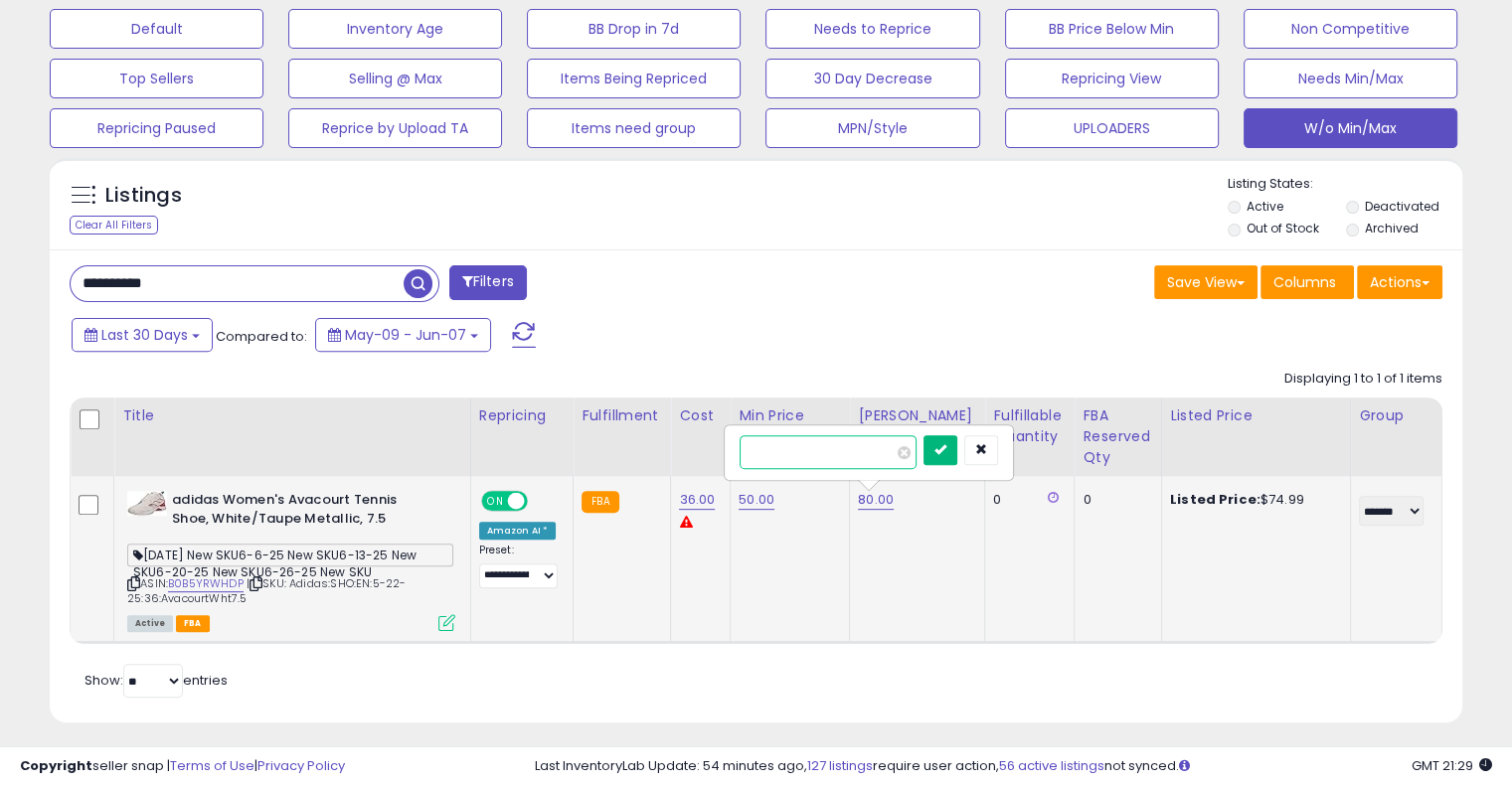 type on "**" 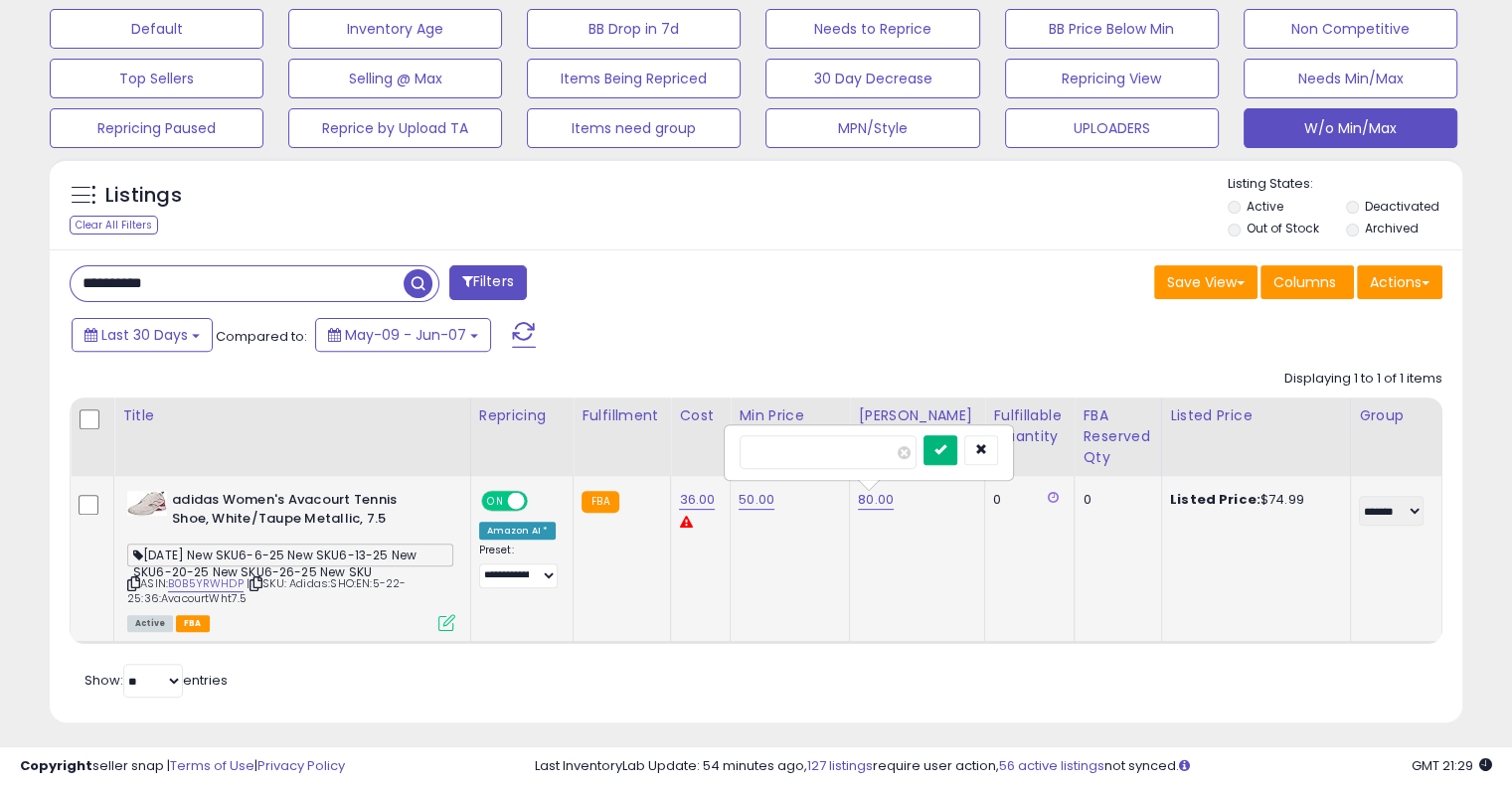 click at bounding box center [940, 449] 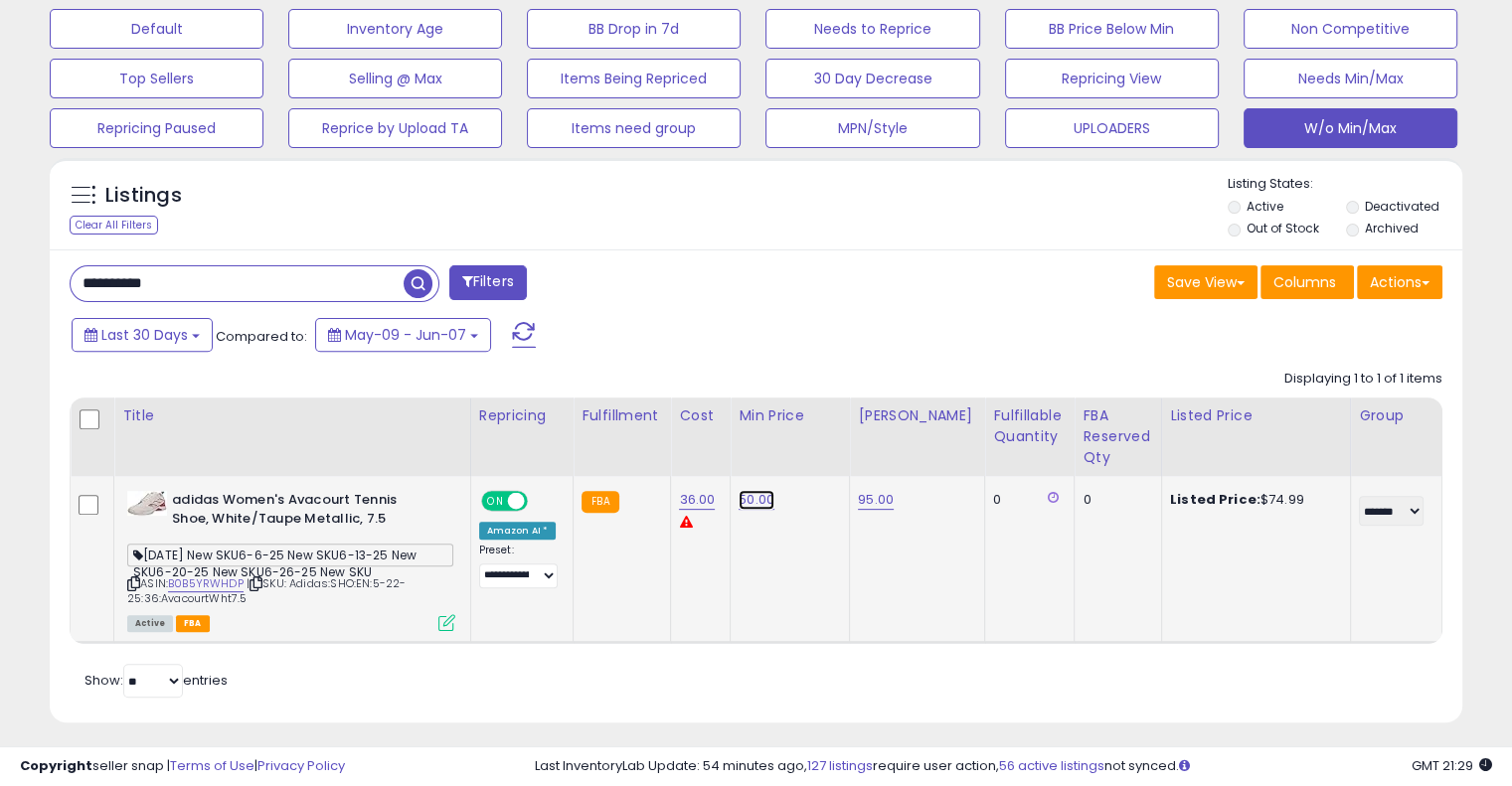 click on "50.00" at bounding box center [756, 500] 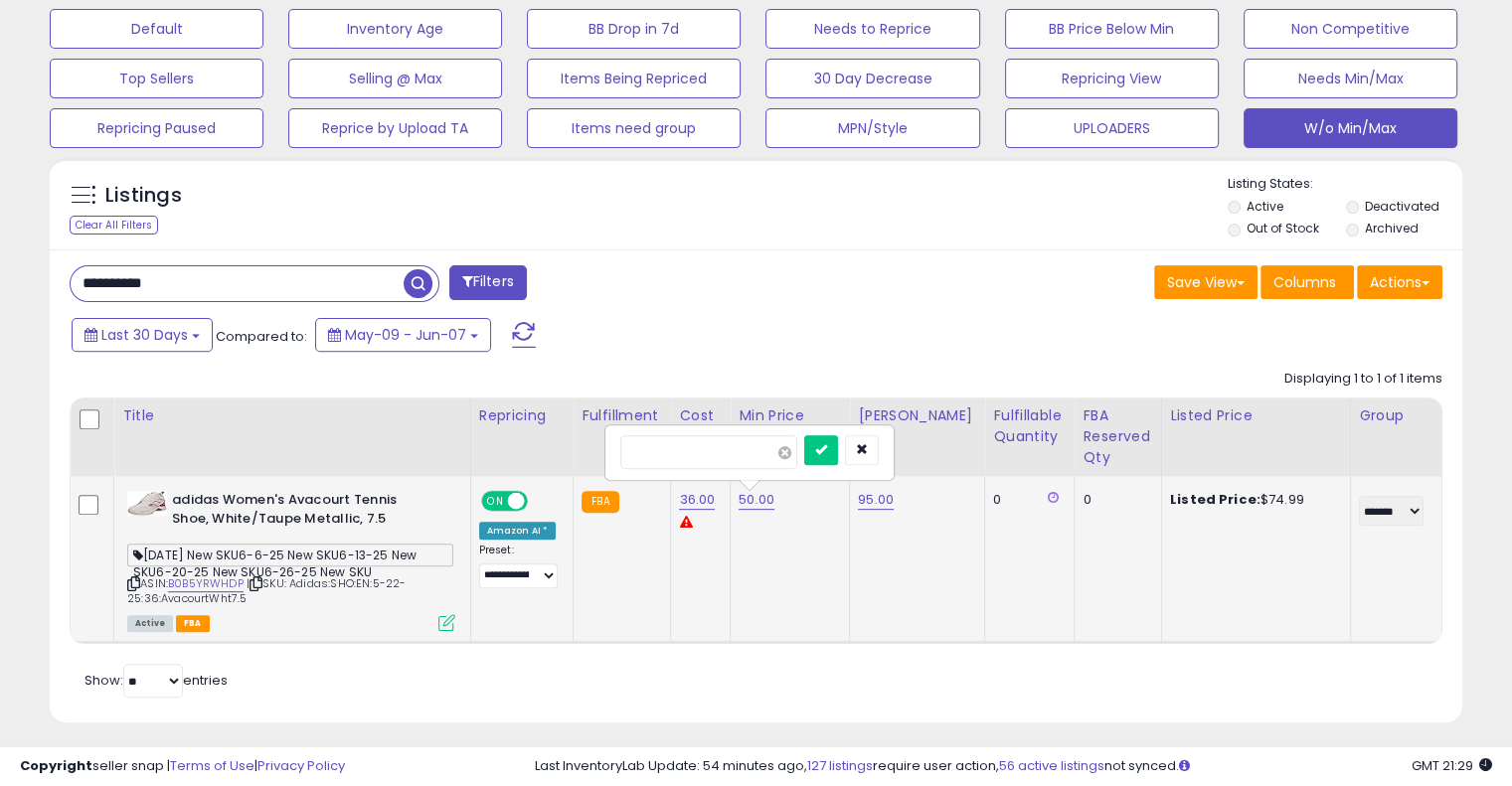 click at bounding box center (784, 452) 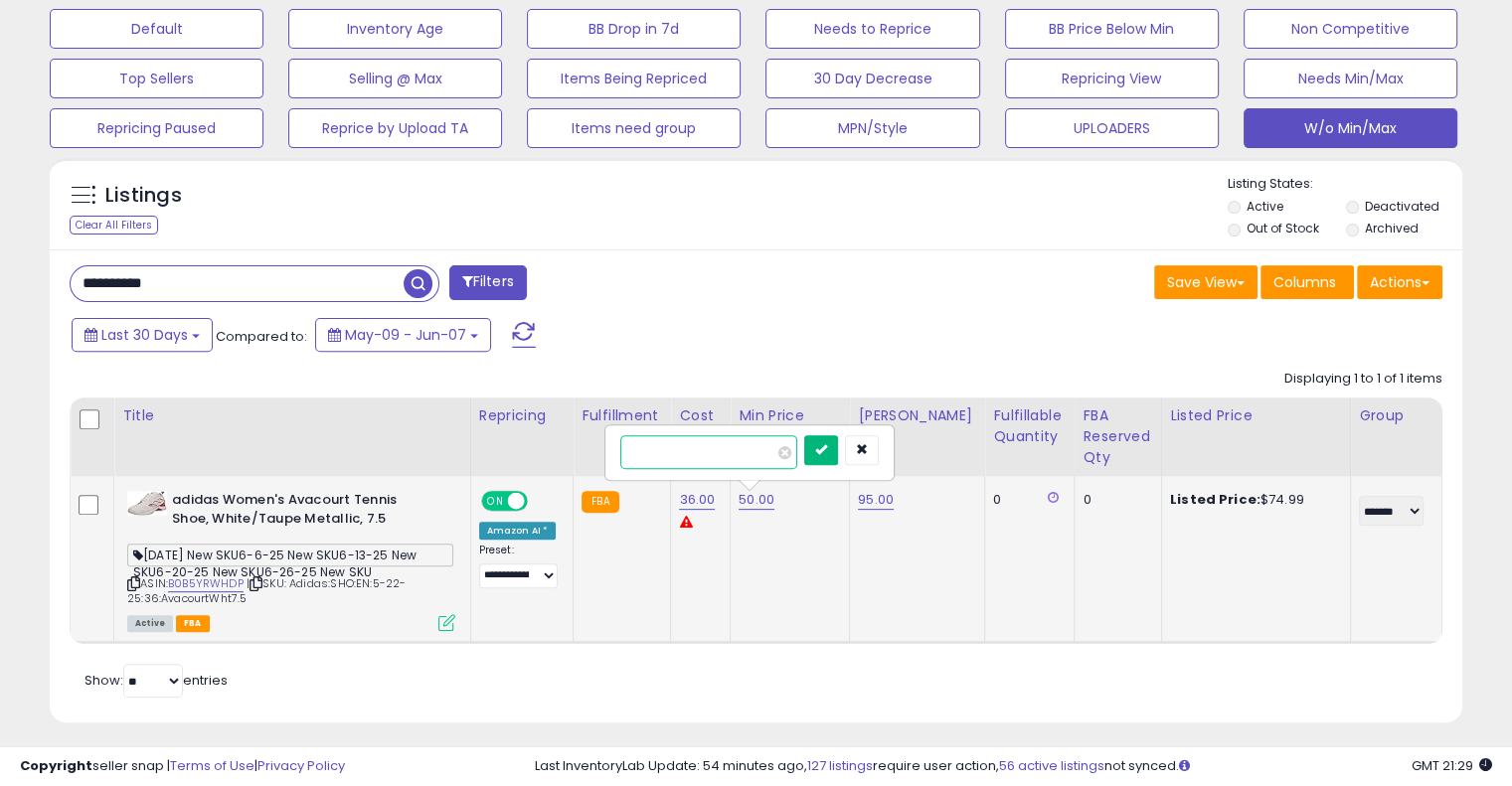type on "**" 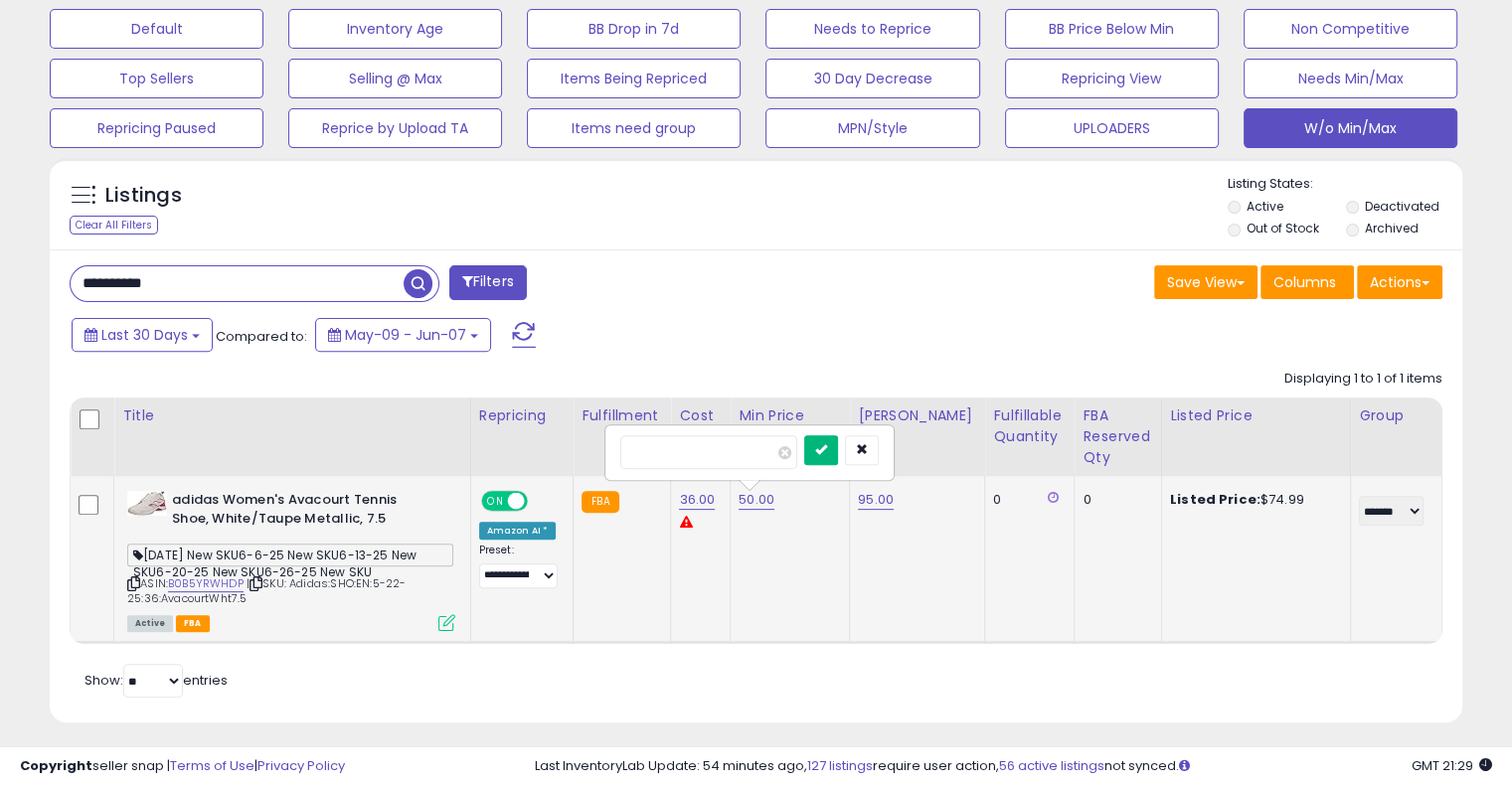 click at bounding box center [821, 450] 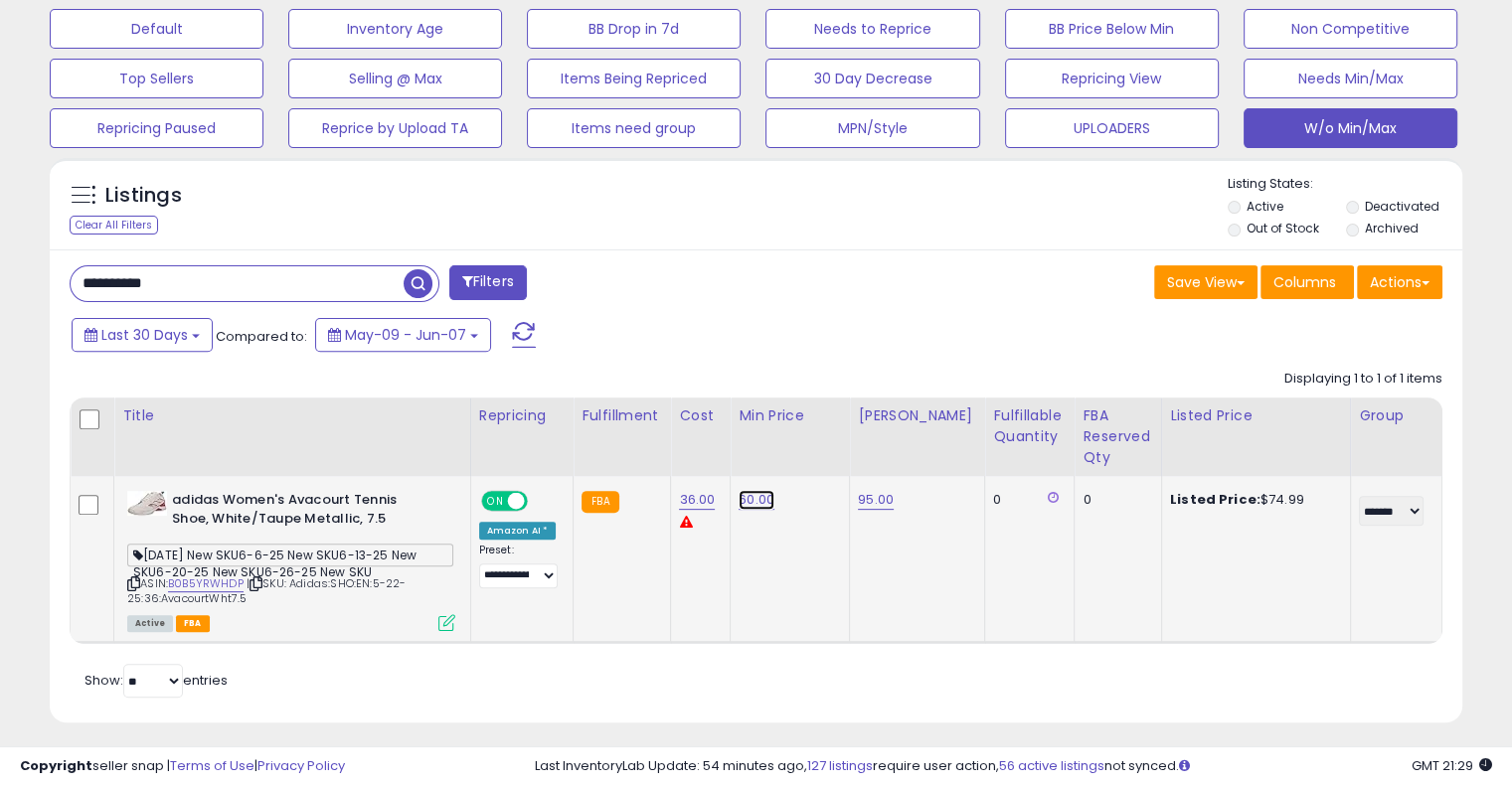 click on "60.00" at bounding box center (756, 500) 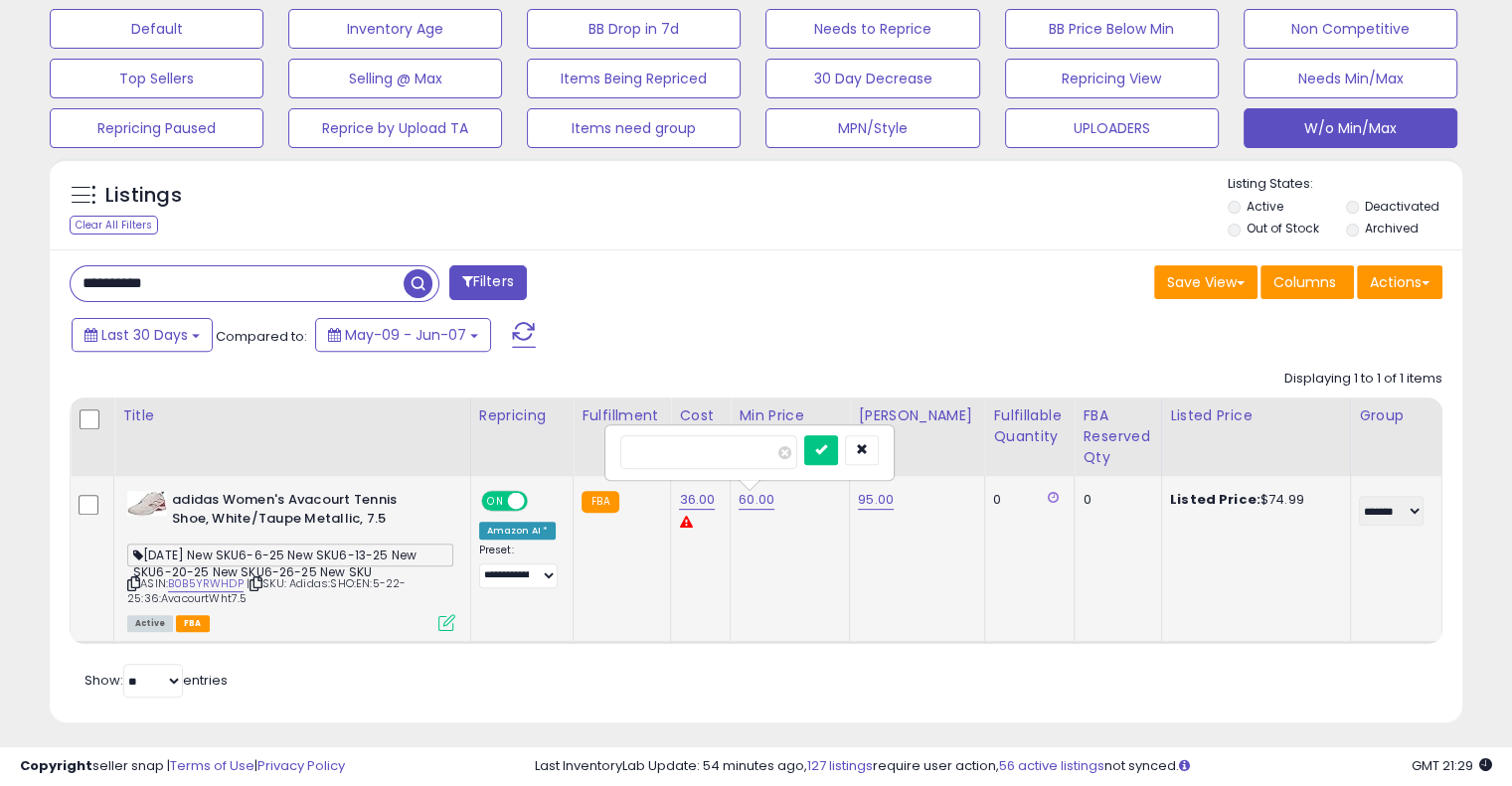 click on "*****" at bounding box center (709, 452) 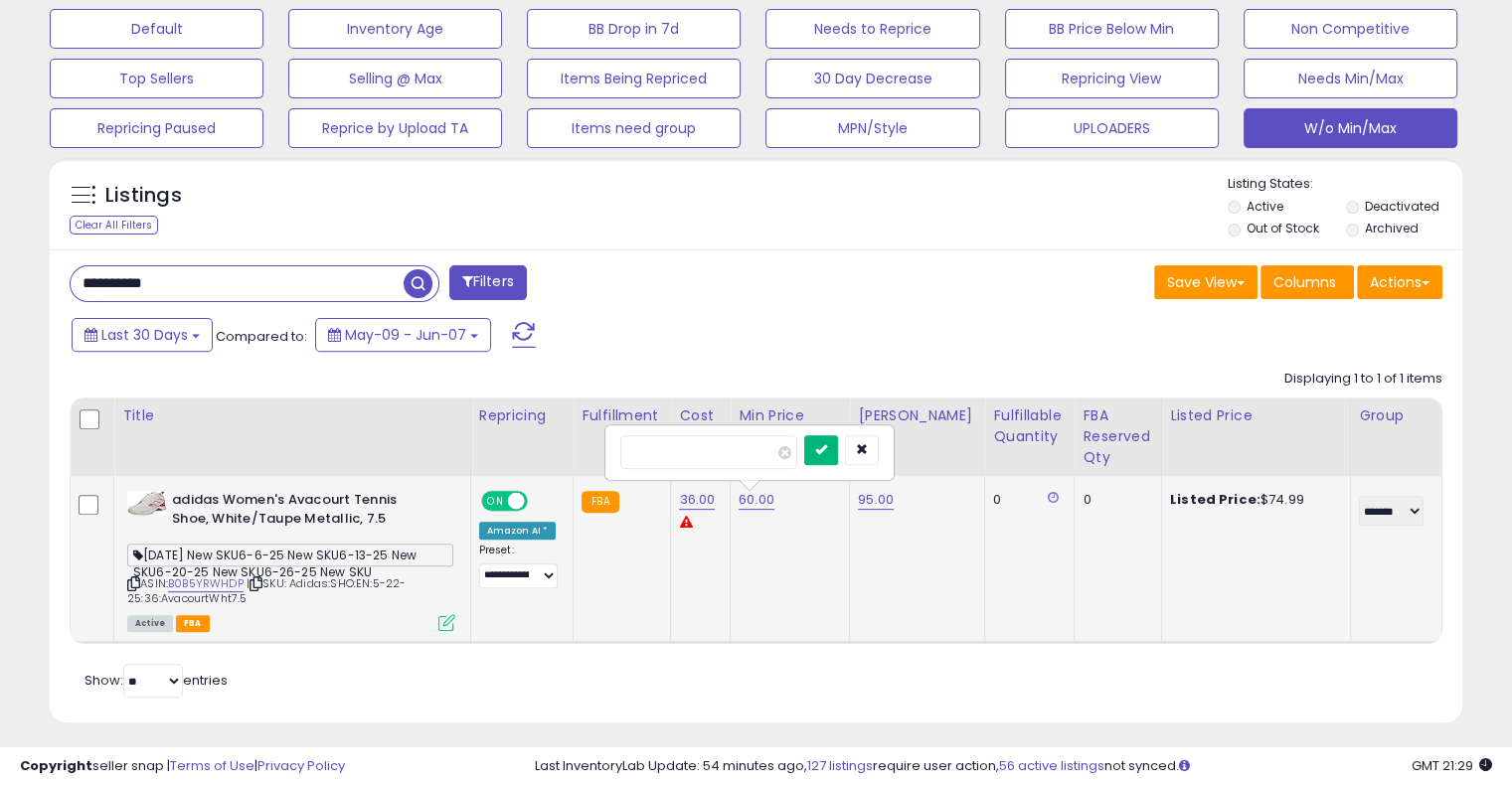 type on "**" 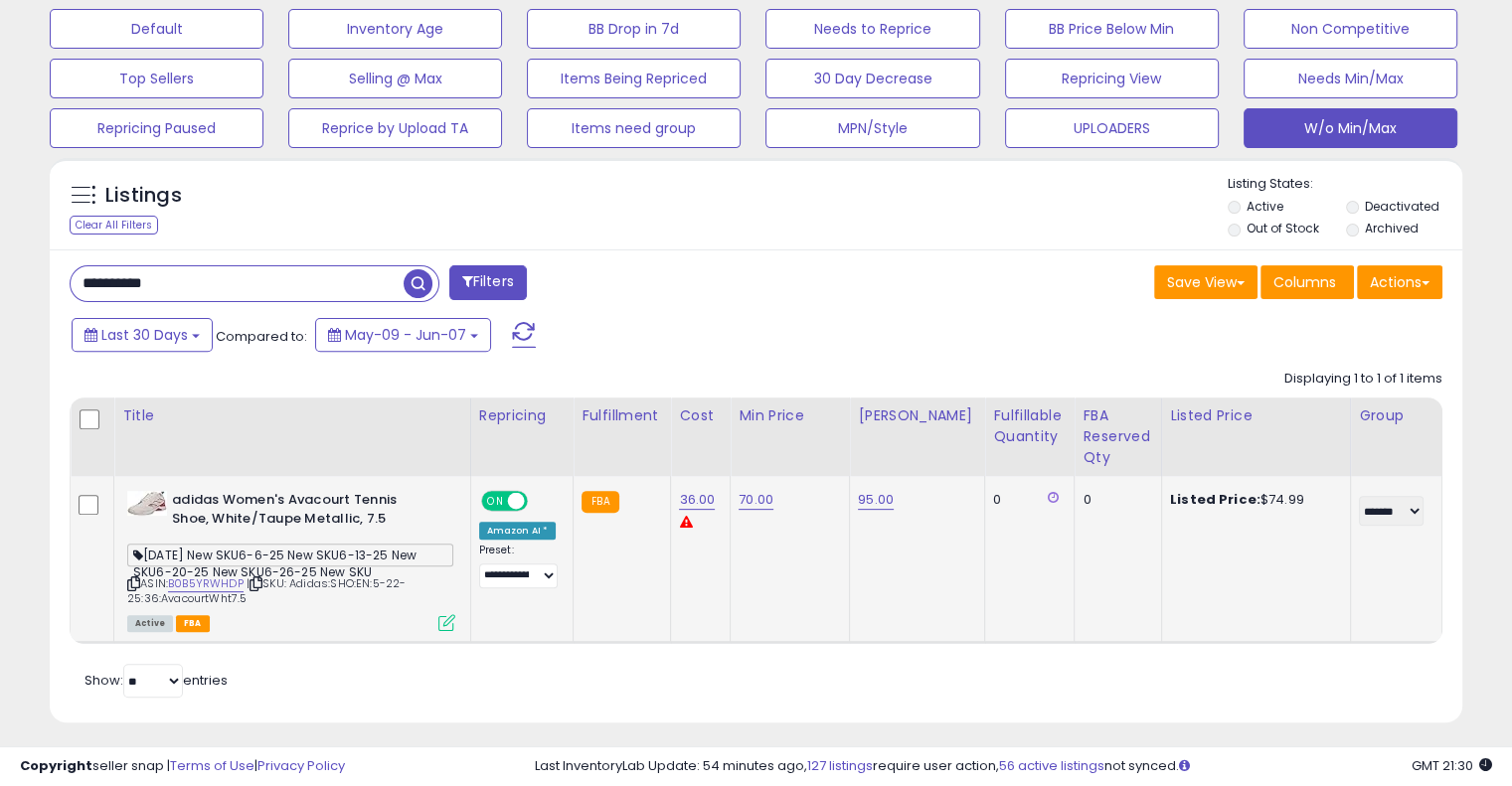 click on "**********" at bounding box center [237, 283] 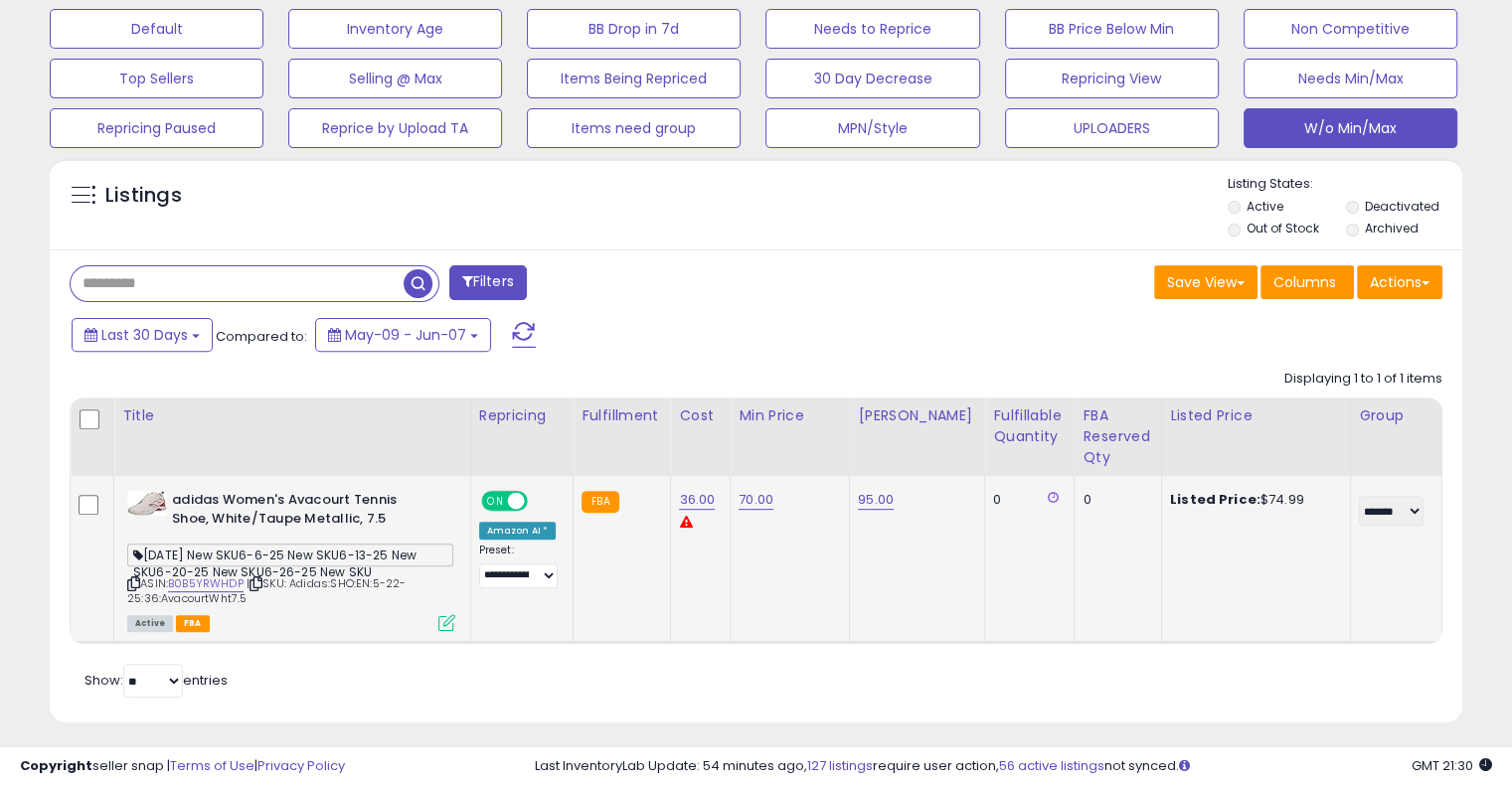 paste on "**********" 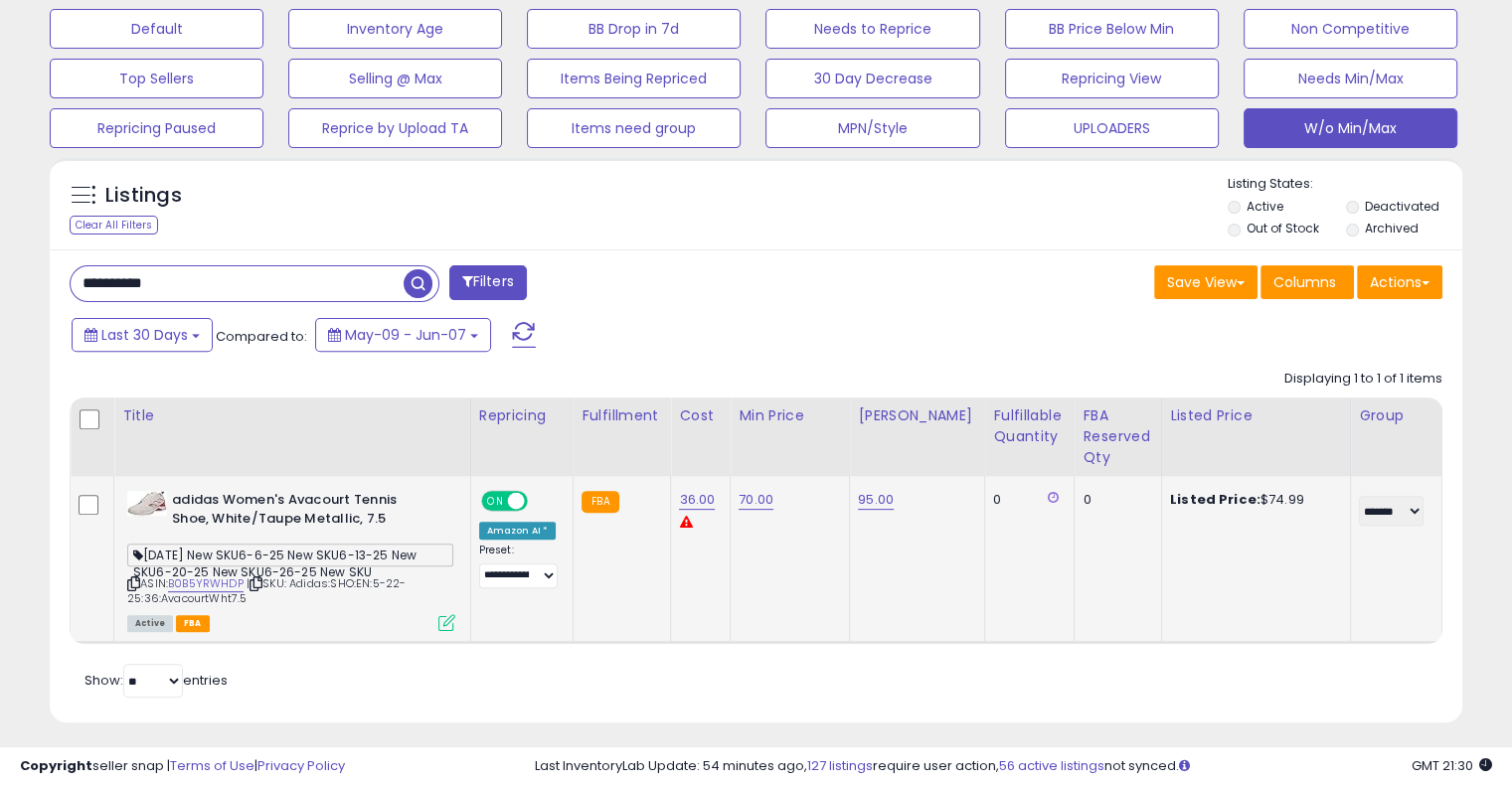 type on "**********" 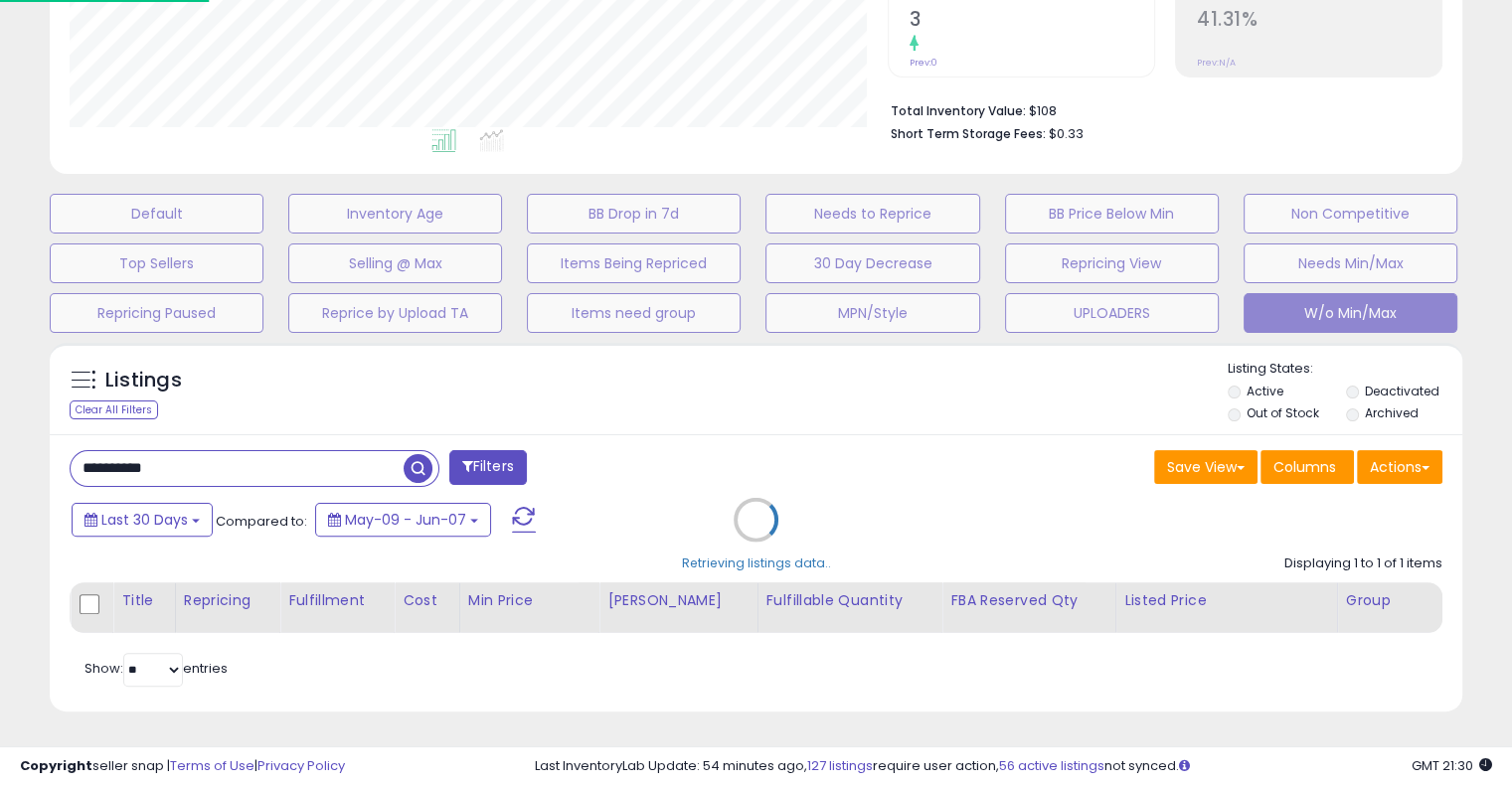 scroll, scrollTop: 993270, scrollLeft: 993256, axis: both 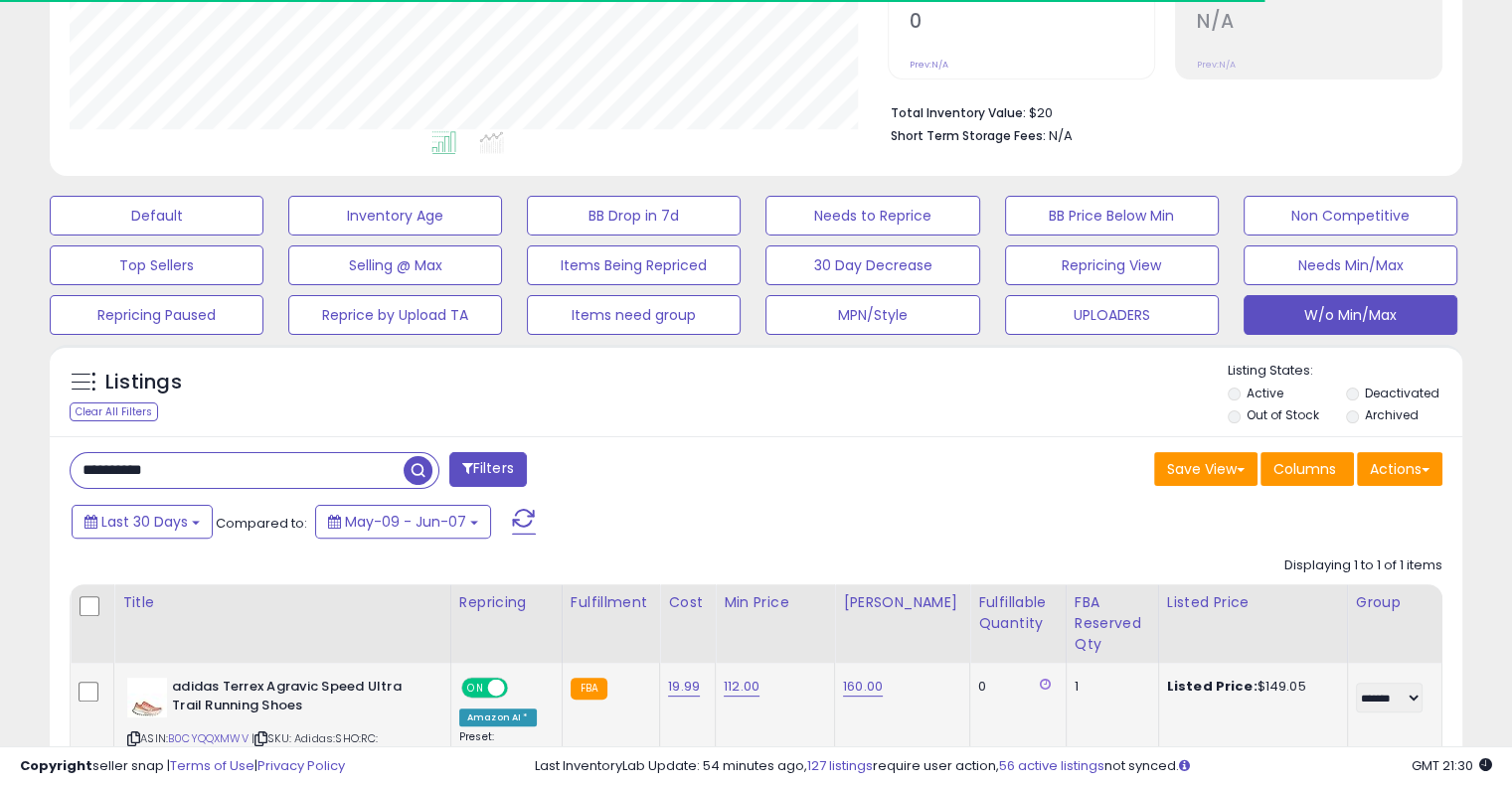 click on "160.00" 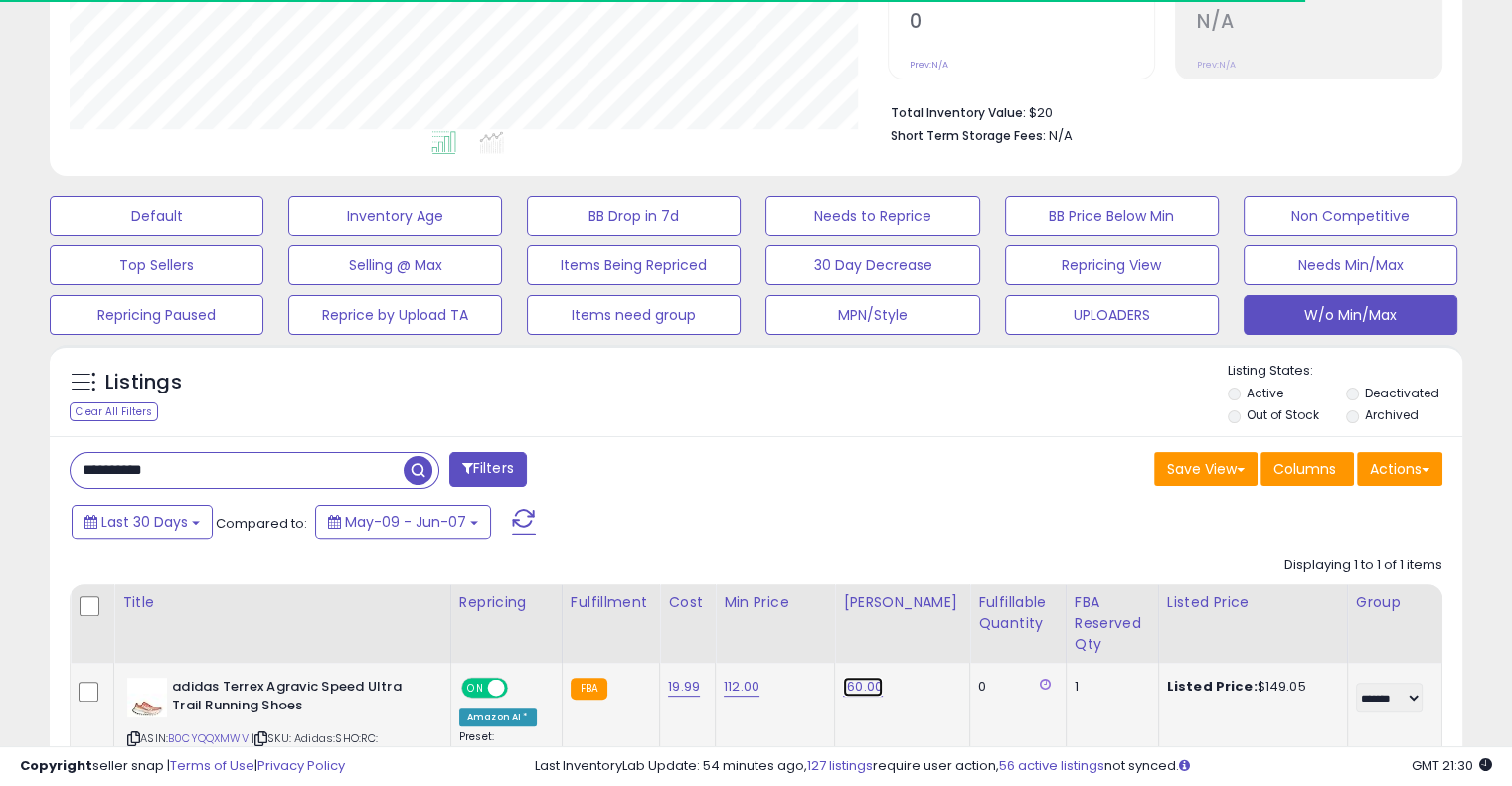 click on "160.00" at bounding box center (863, 687) 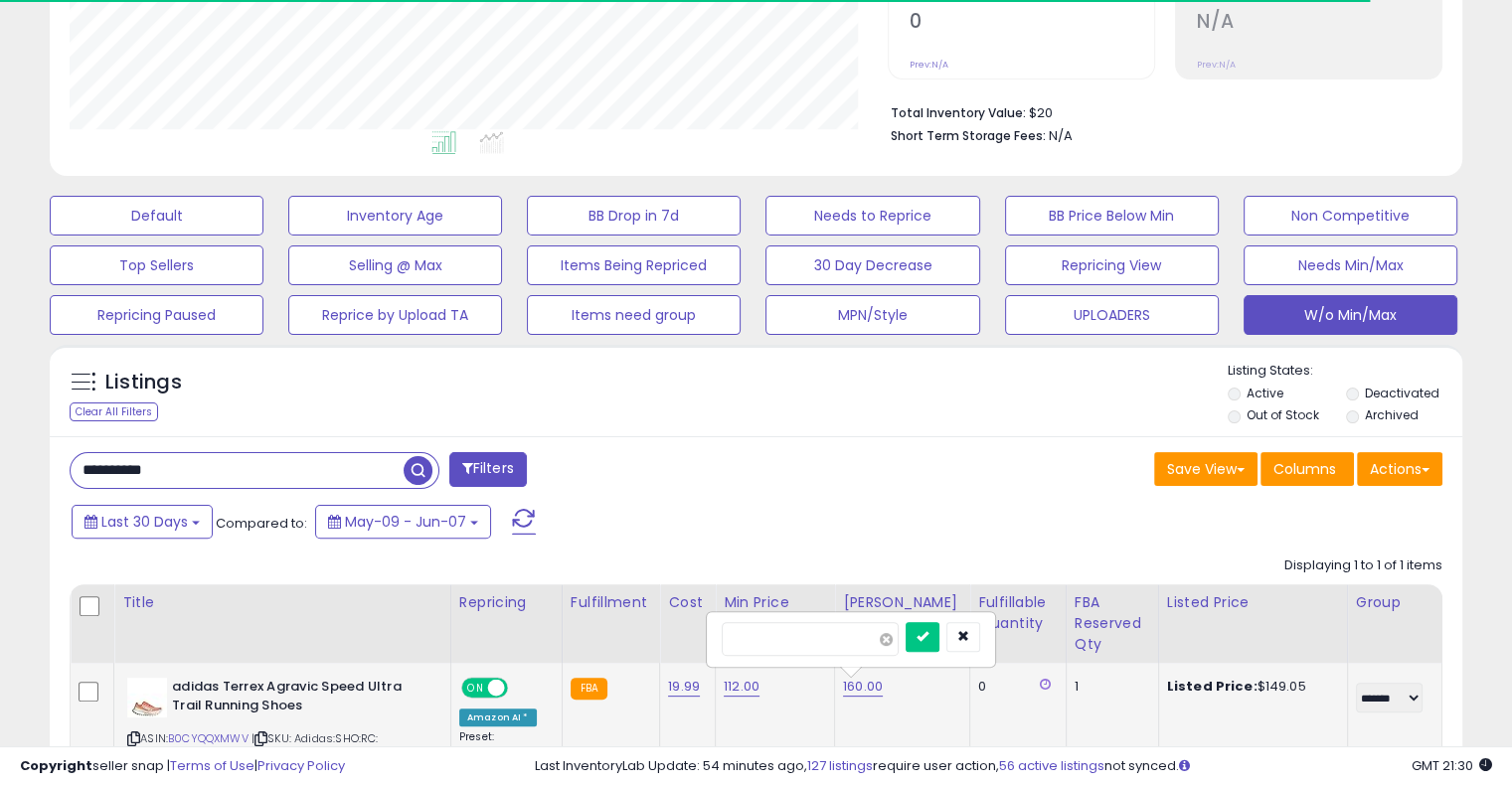 click at bounding box center [886, 639] 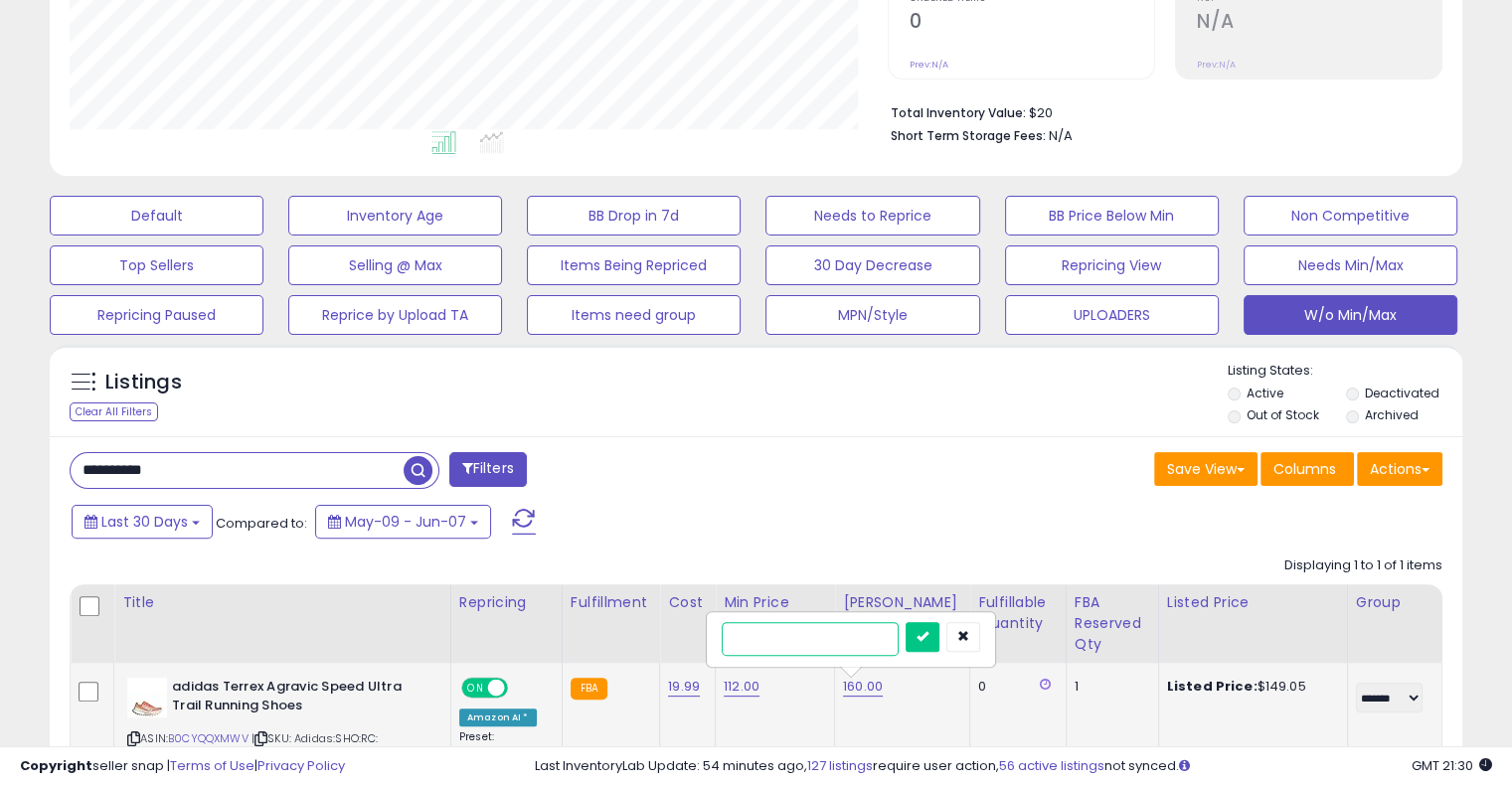 scroll, scrollTop: 993270, scrollLeft: 993264, axis: both 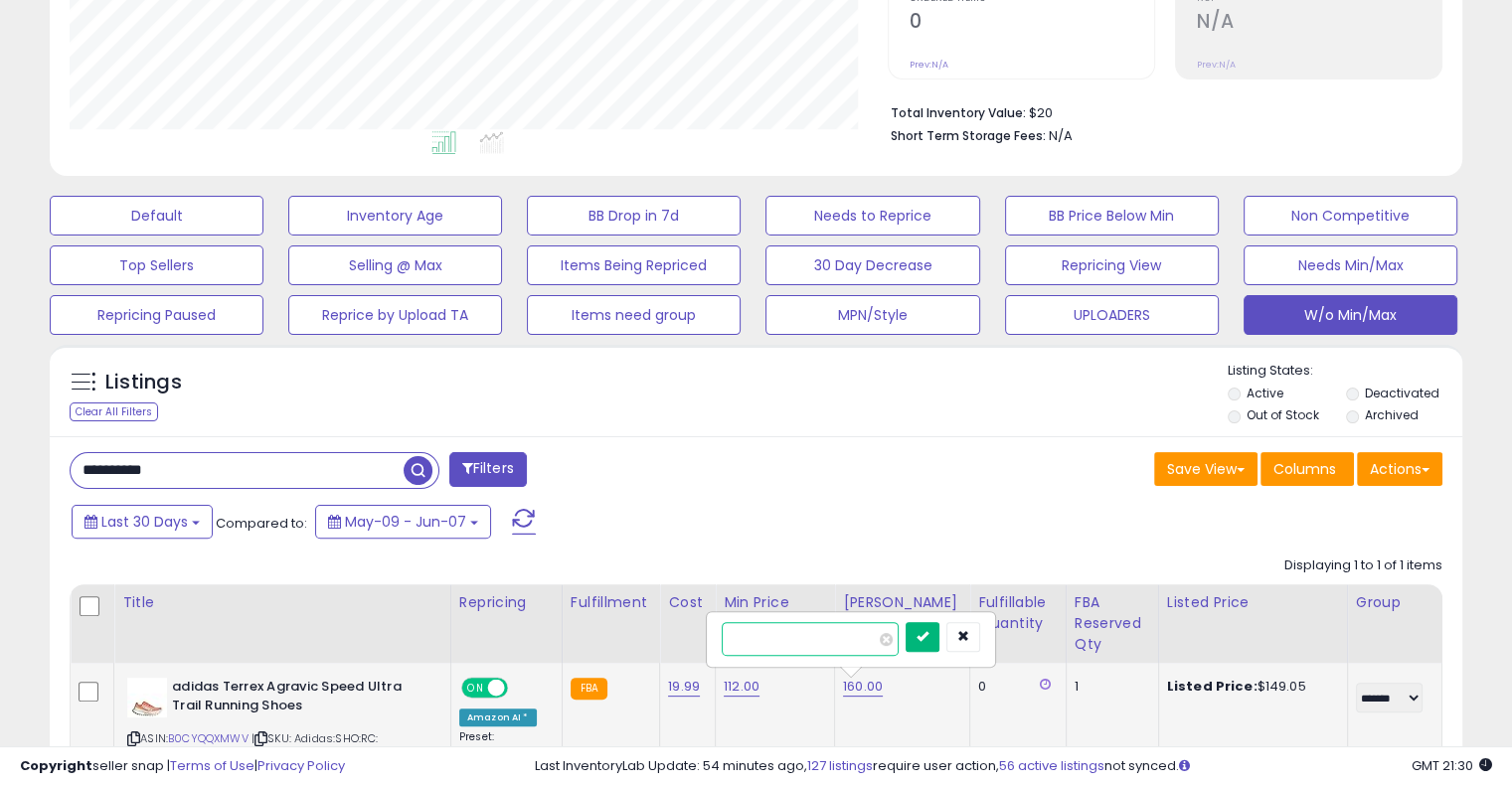 type on "***" 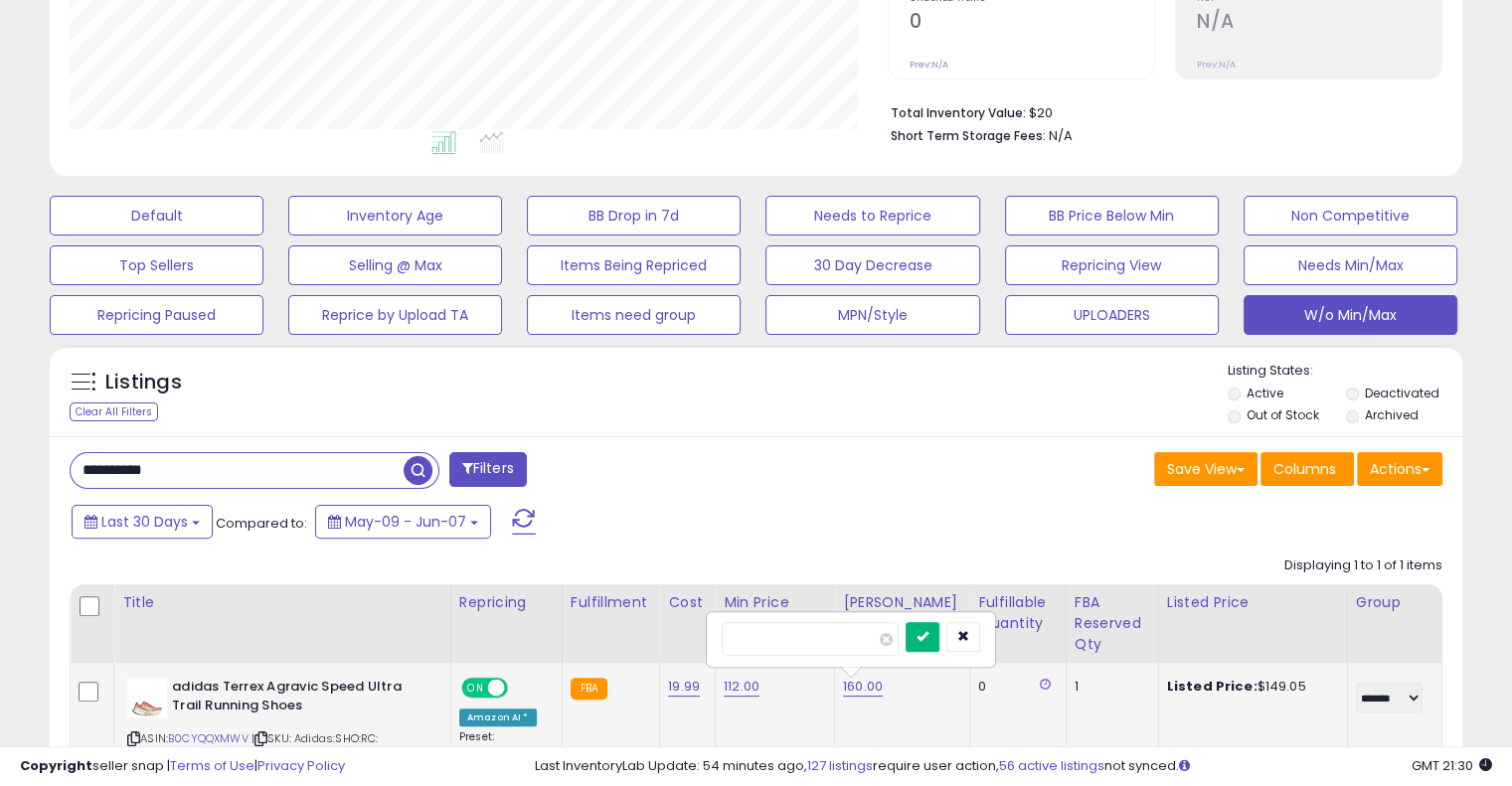 click at bounding box center [923, 636] 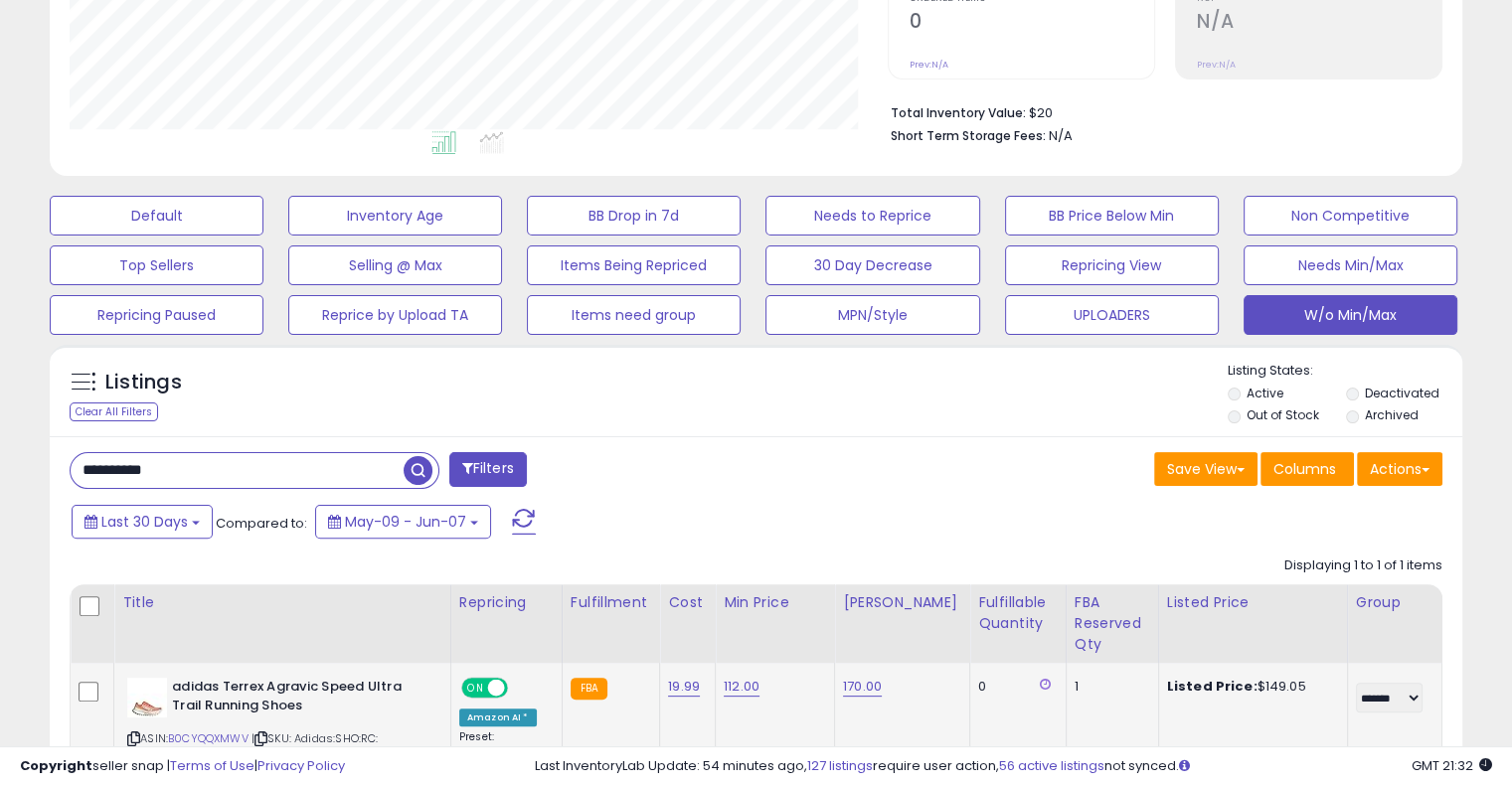 click on "**********" at bounding box center (237, 470) 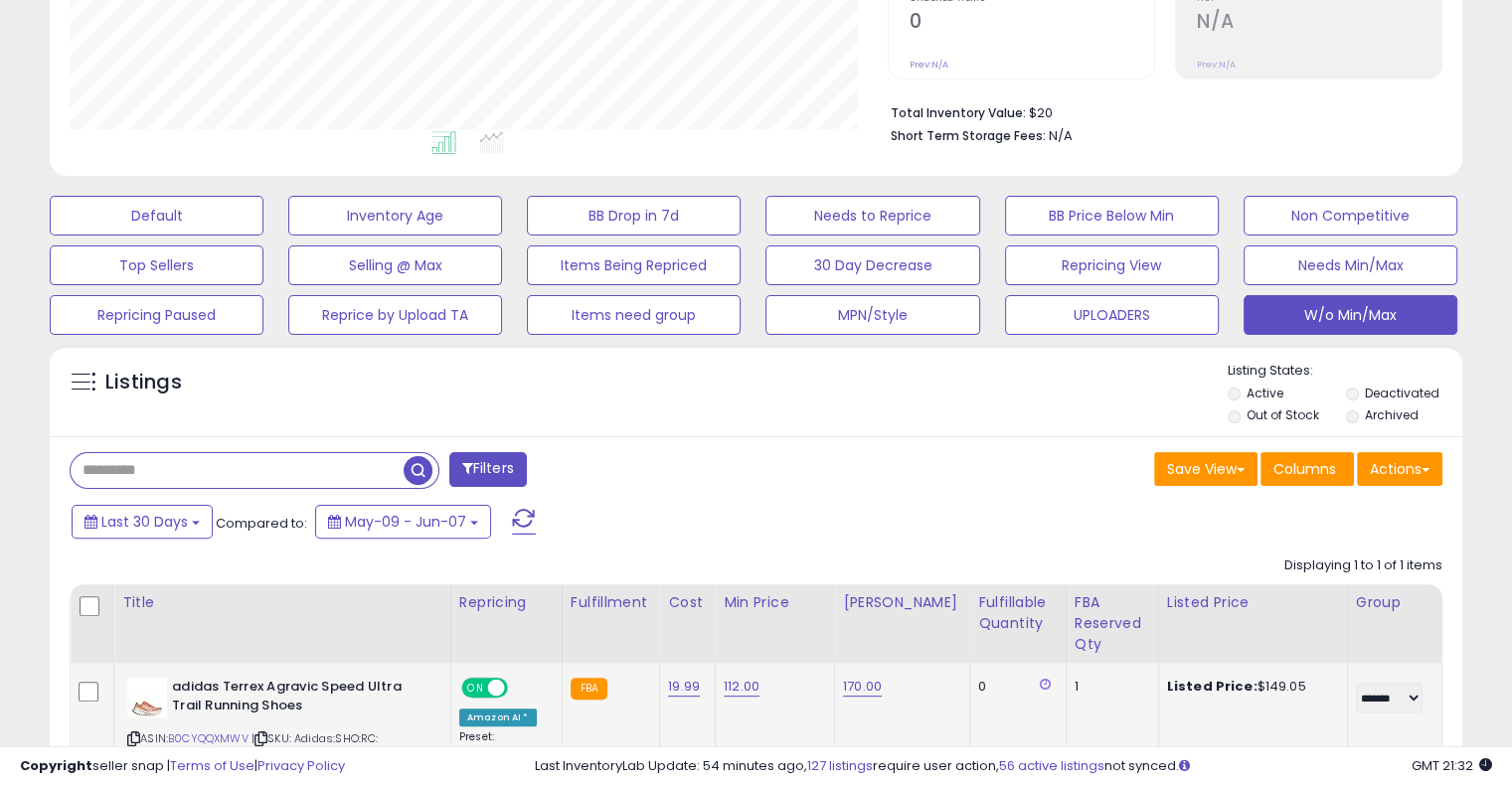 paste on "**********" 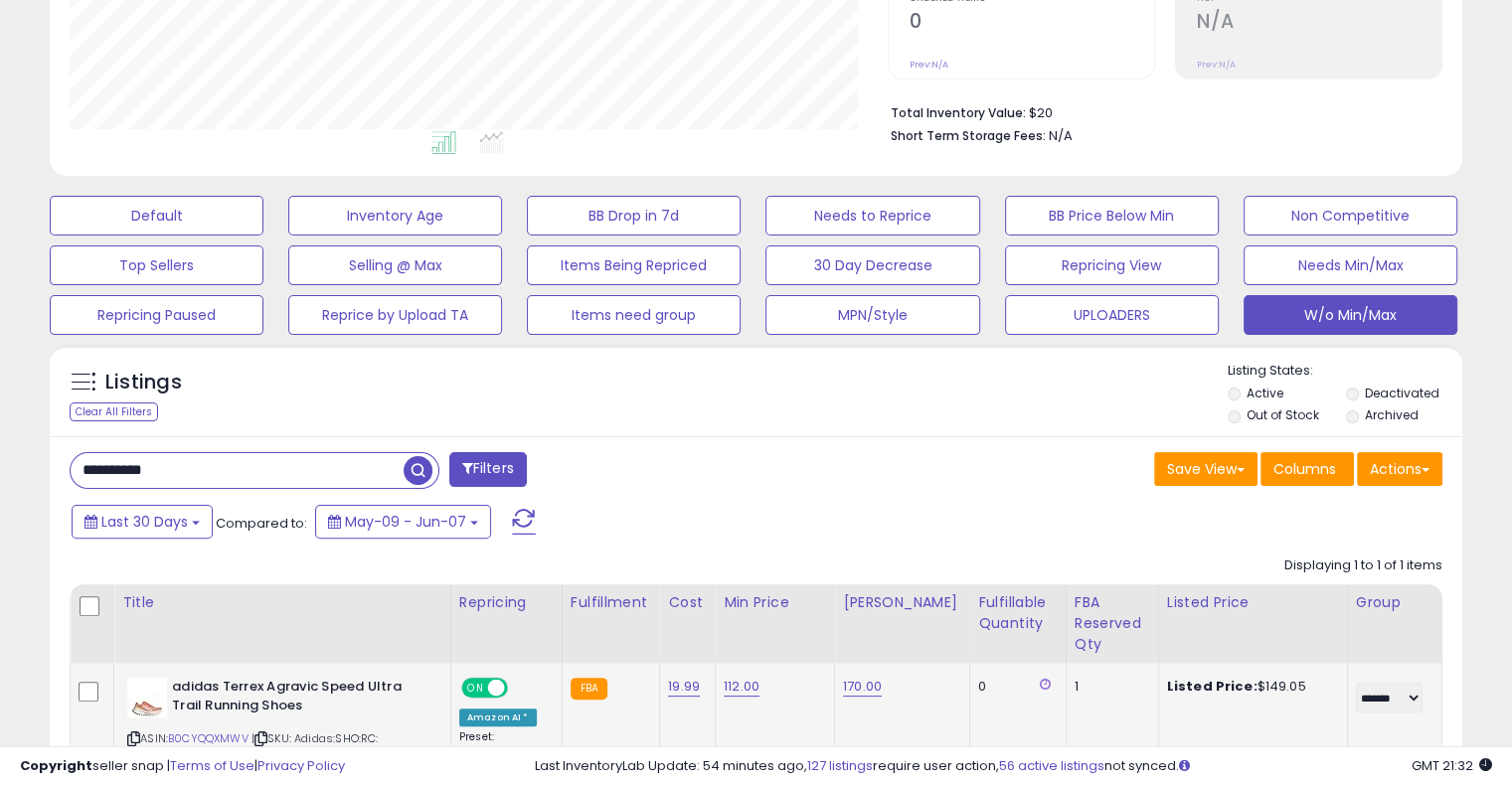 type on "**********" 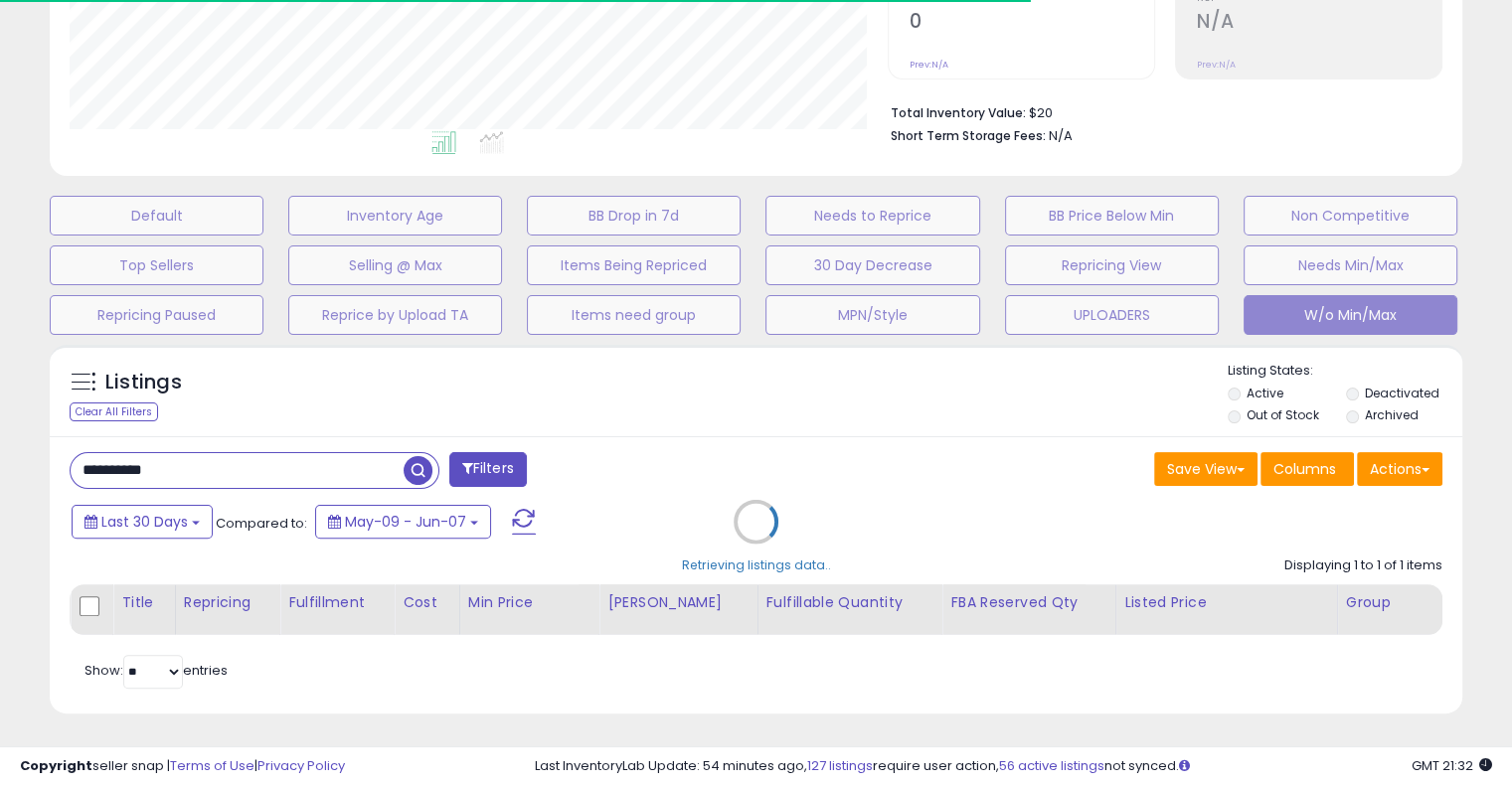 scroll, scrollTop: 449, scrollLeft: 0, axis: vertical 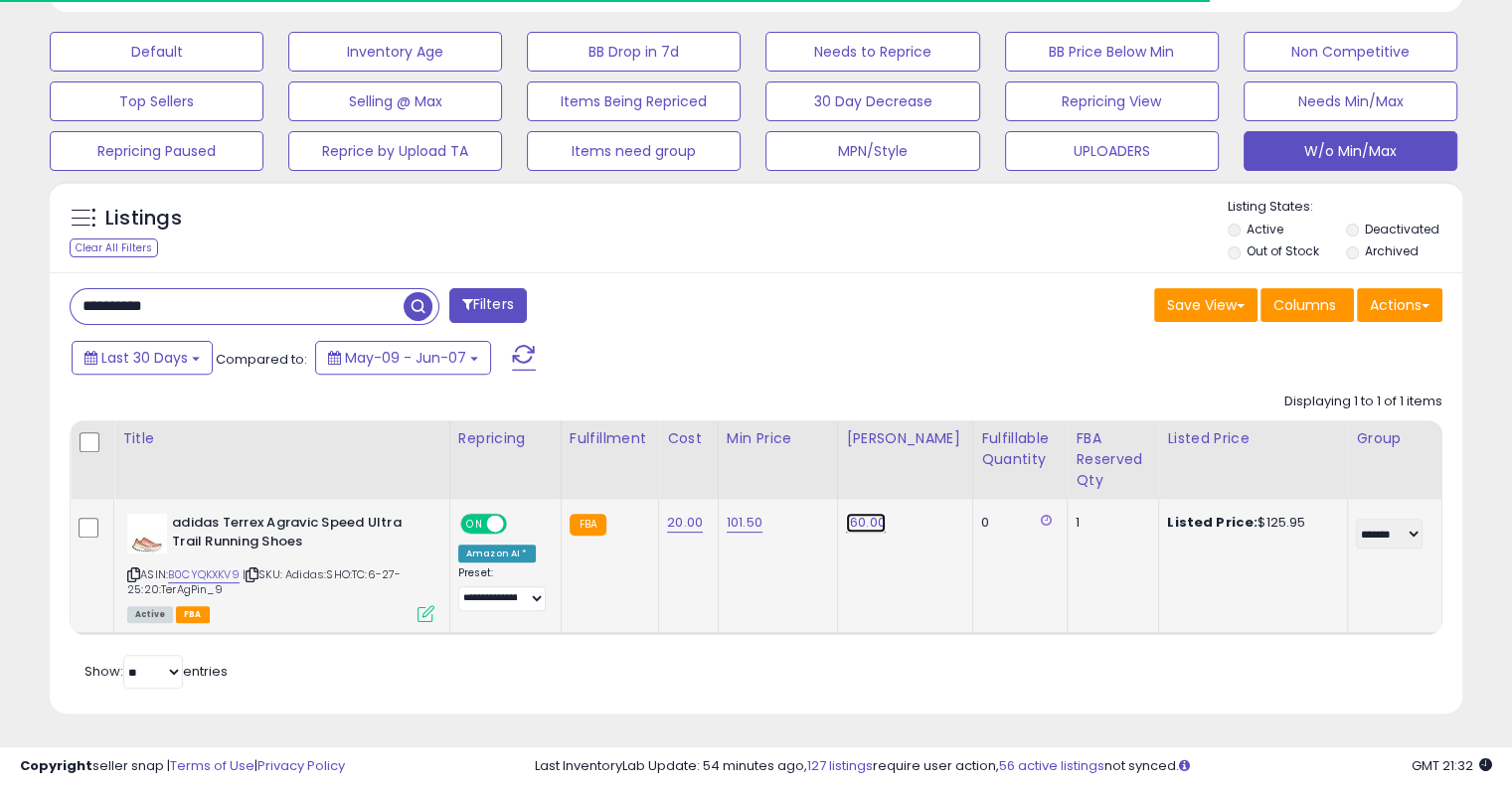 click on "160.00" at bounding box center (866, 523) 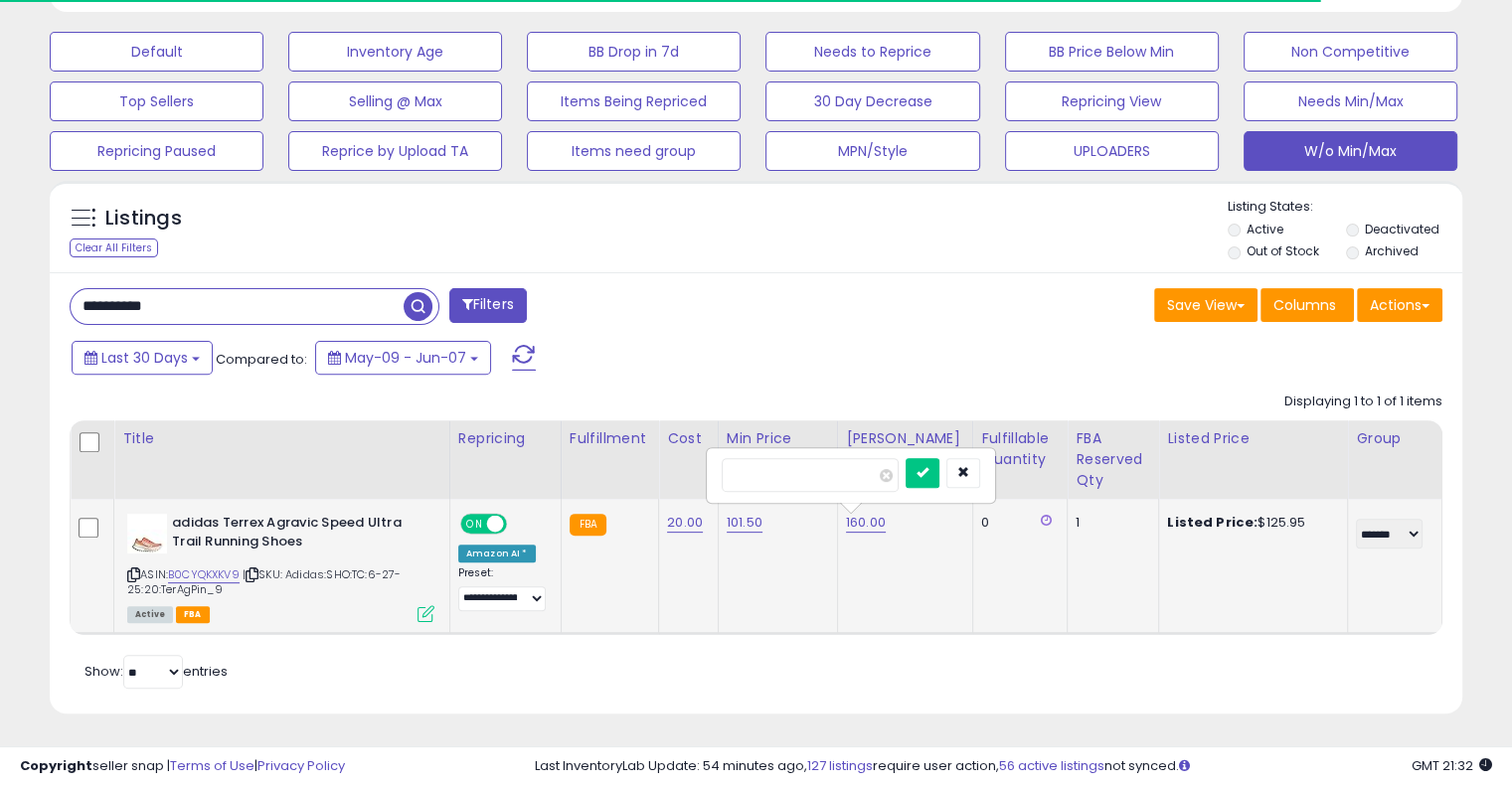 click on "******" at bounding box center (810, 475) 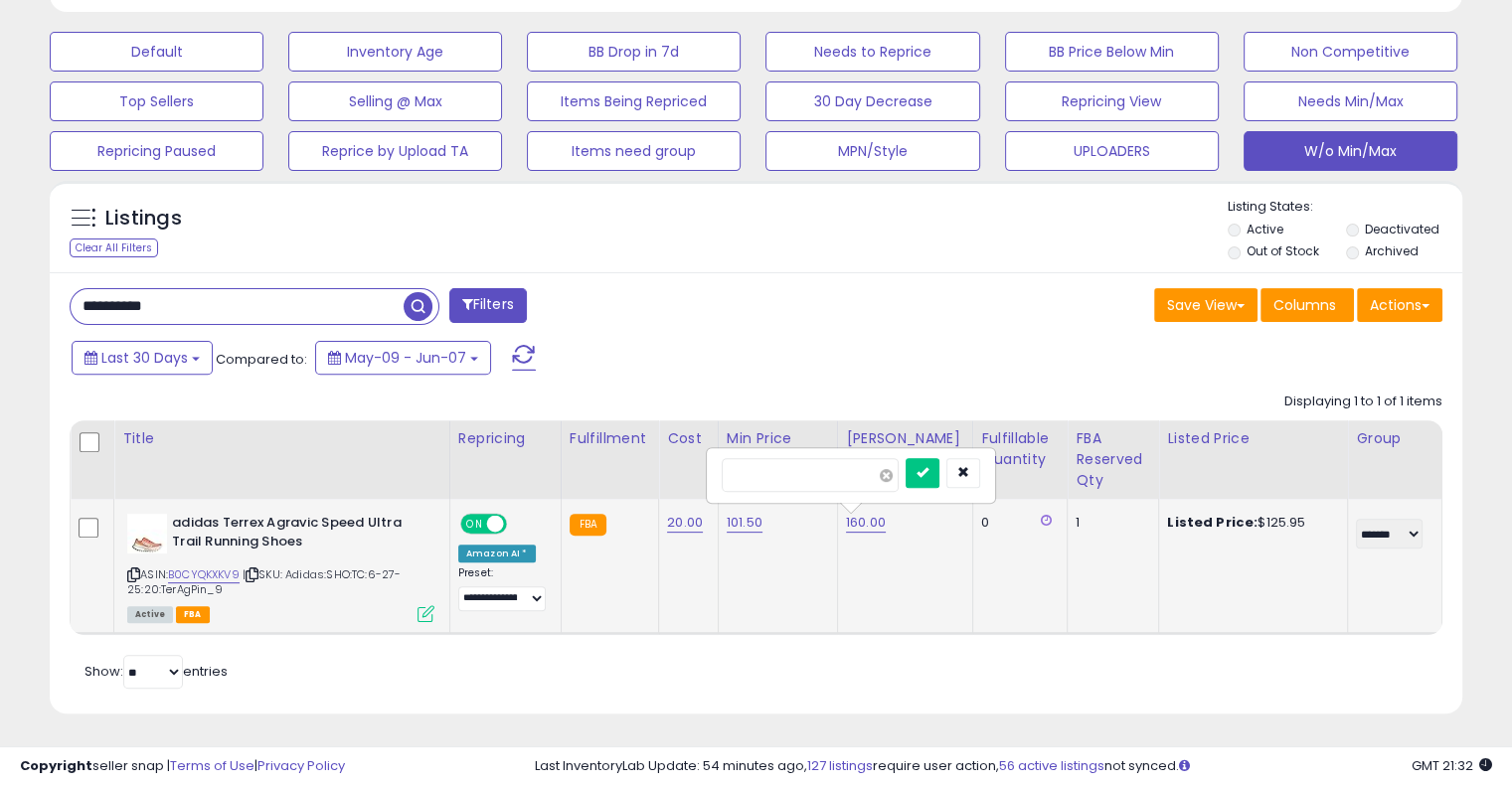 scroll, scrollTop: 993270, scrollLeft: 993264, axis: both 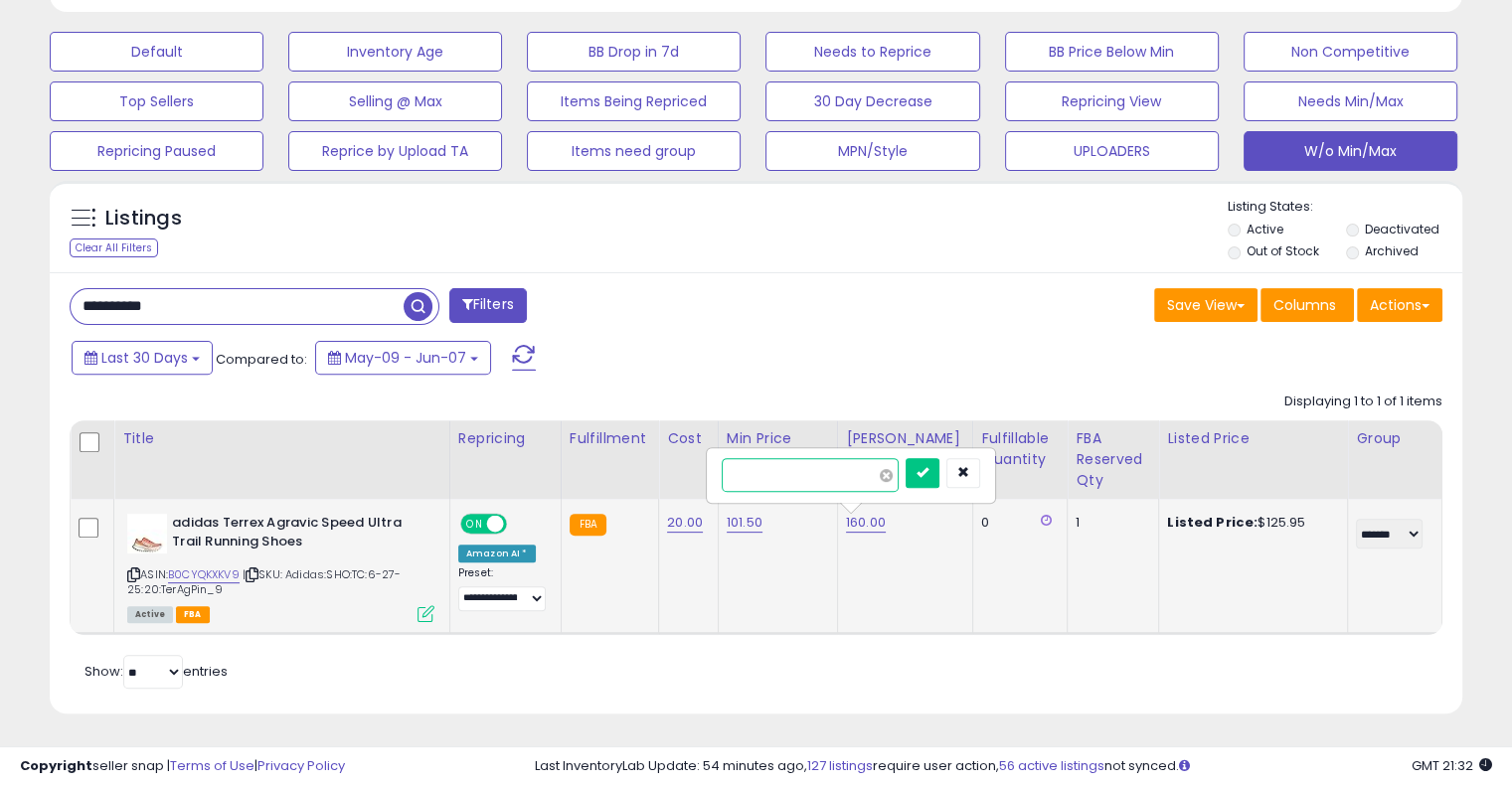 type 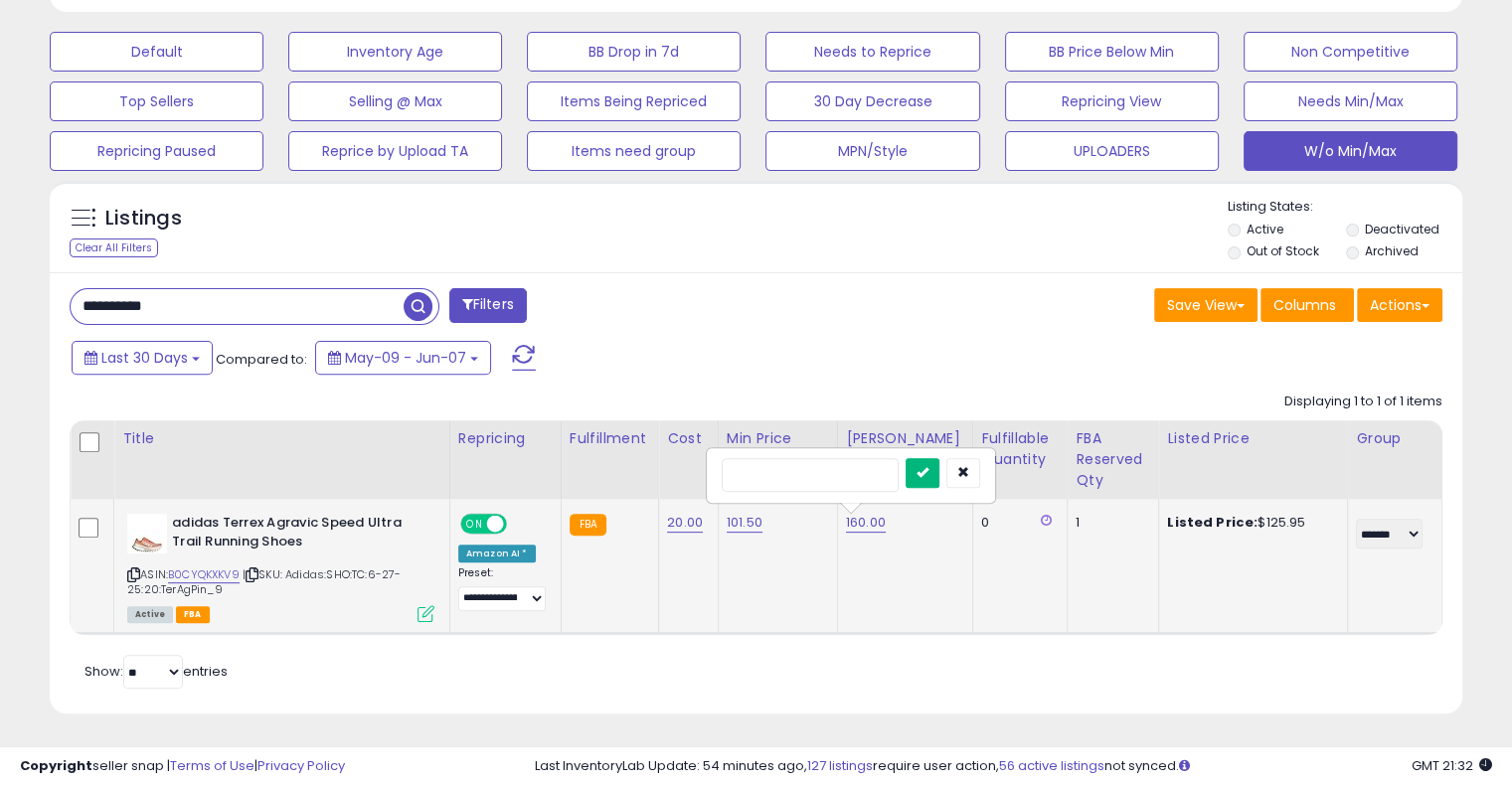 click at bounding box center [923, 472] 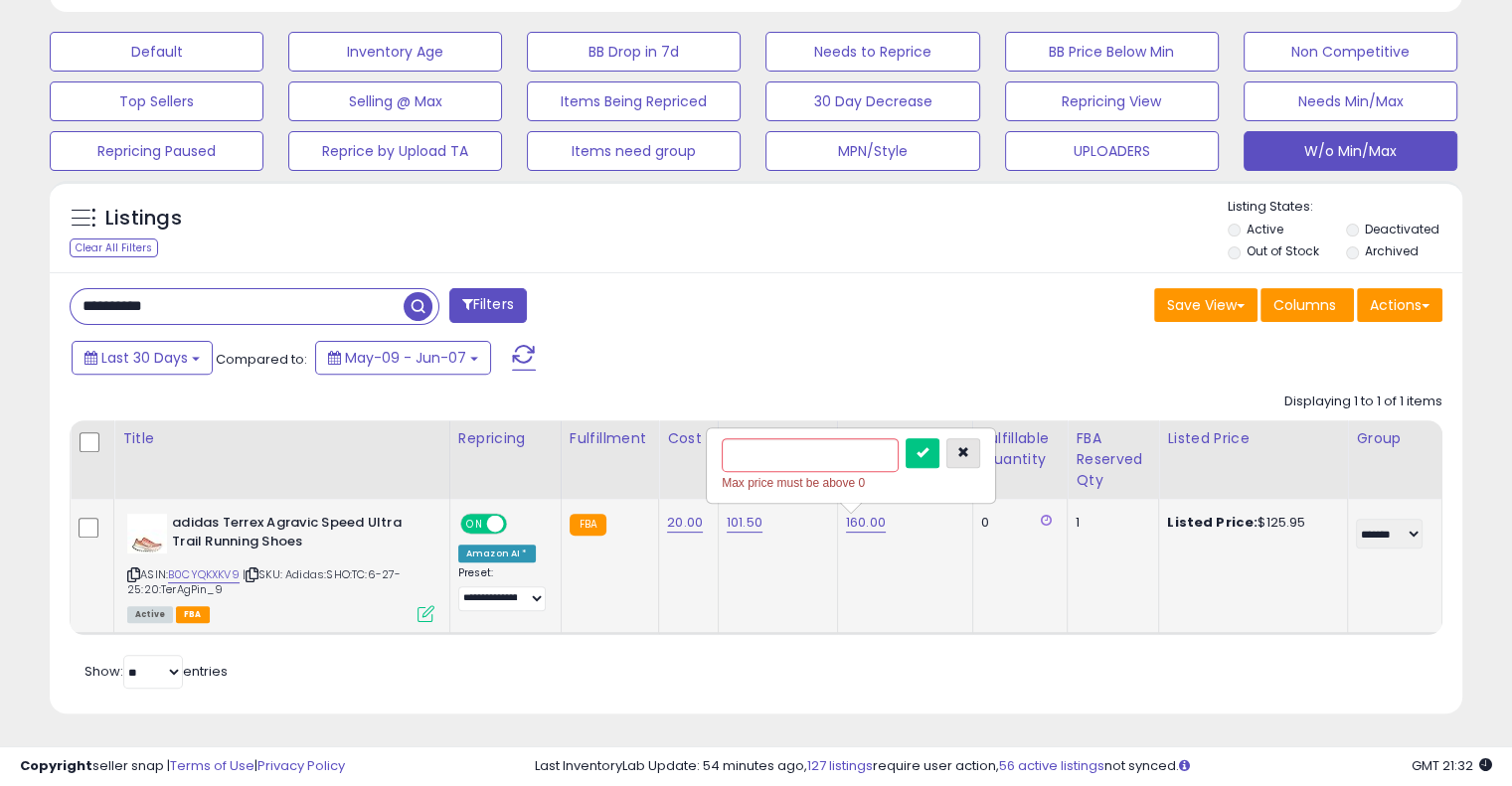 click at bounding box center [963, 453] 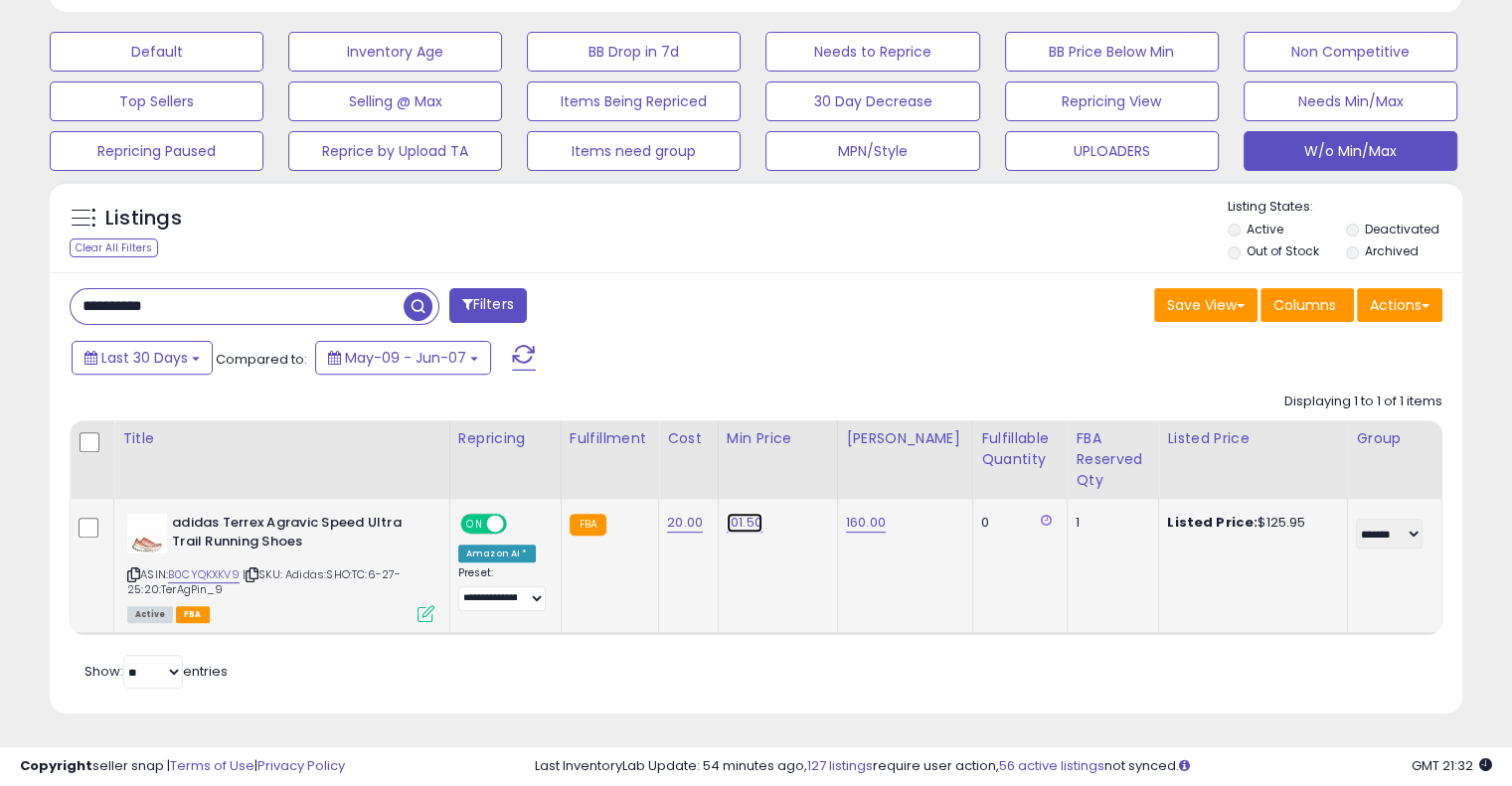click on "101.50" at bounding box center [745, 523] 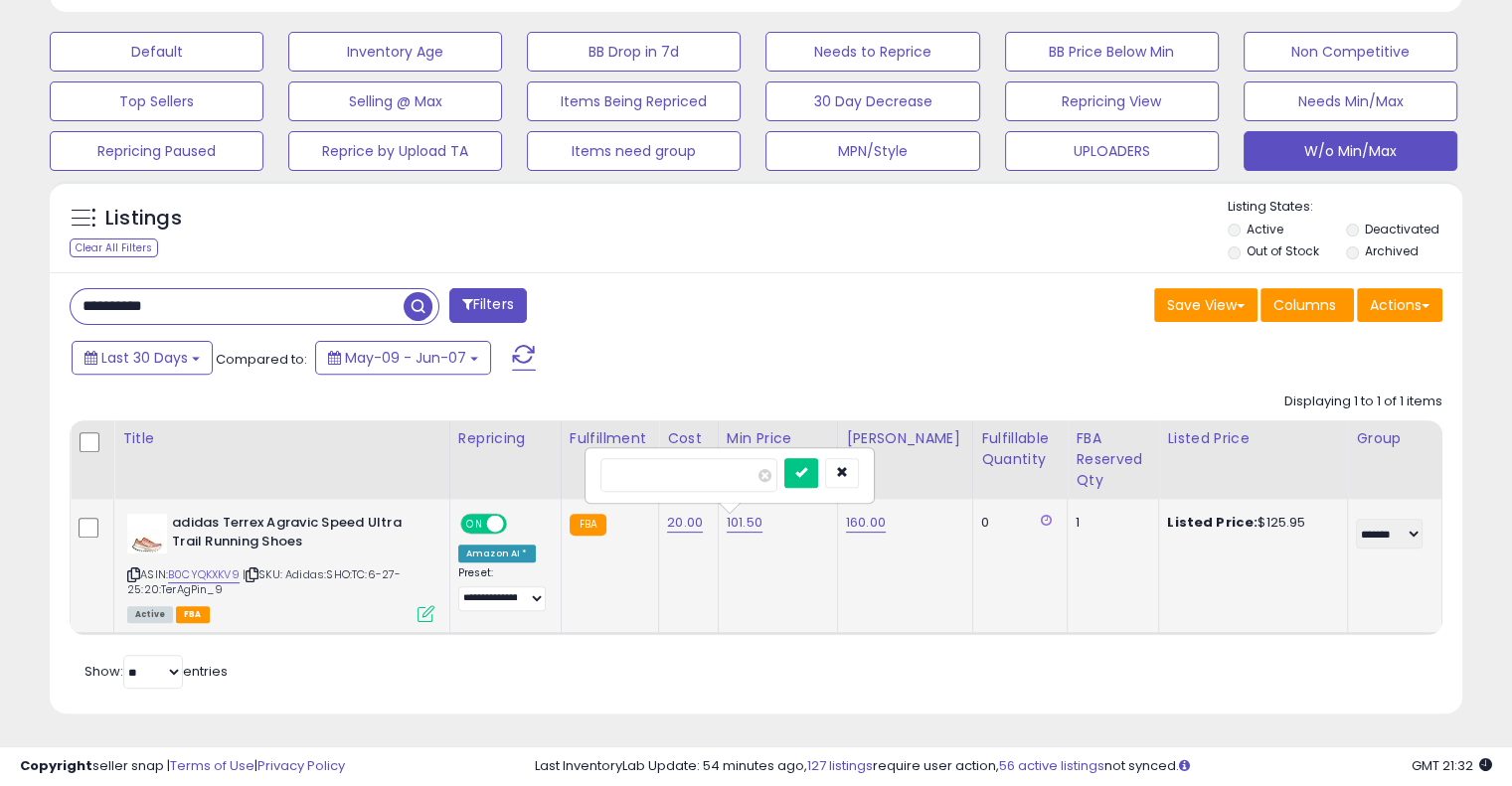 type on "*" 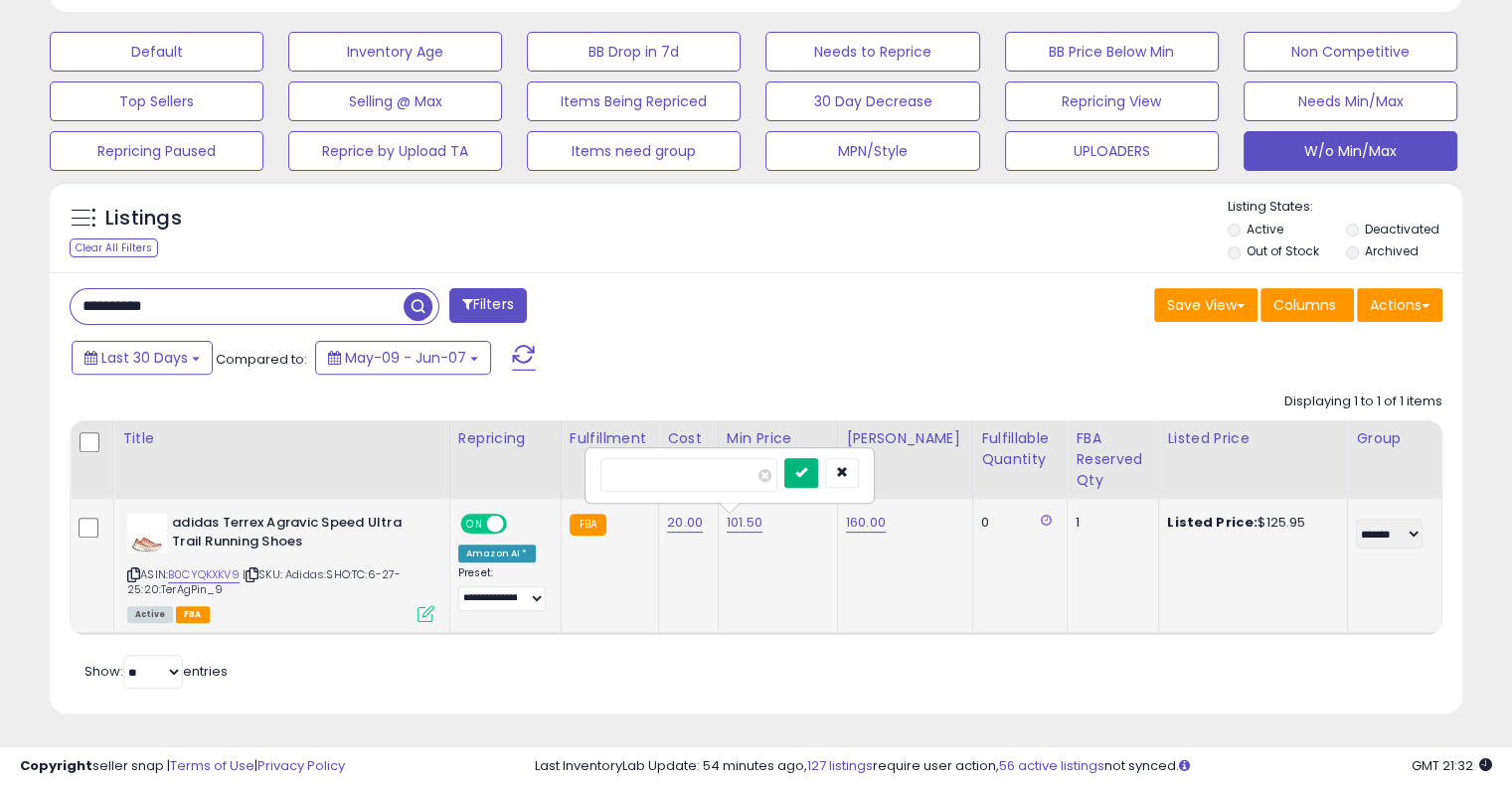 type on "***" 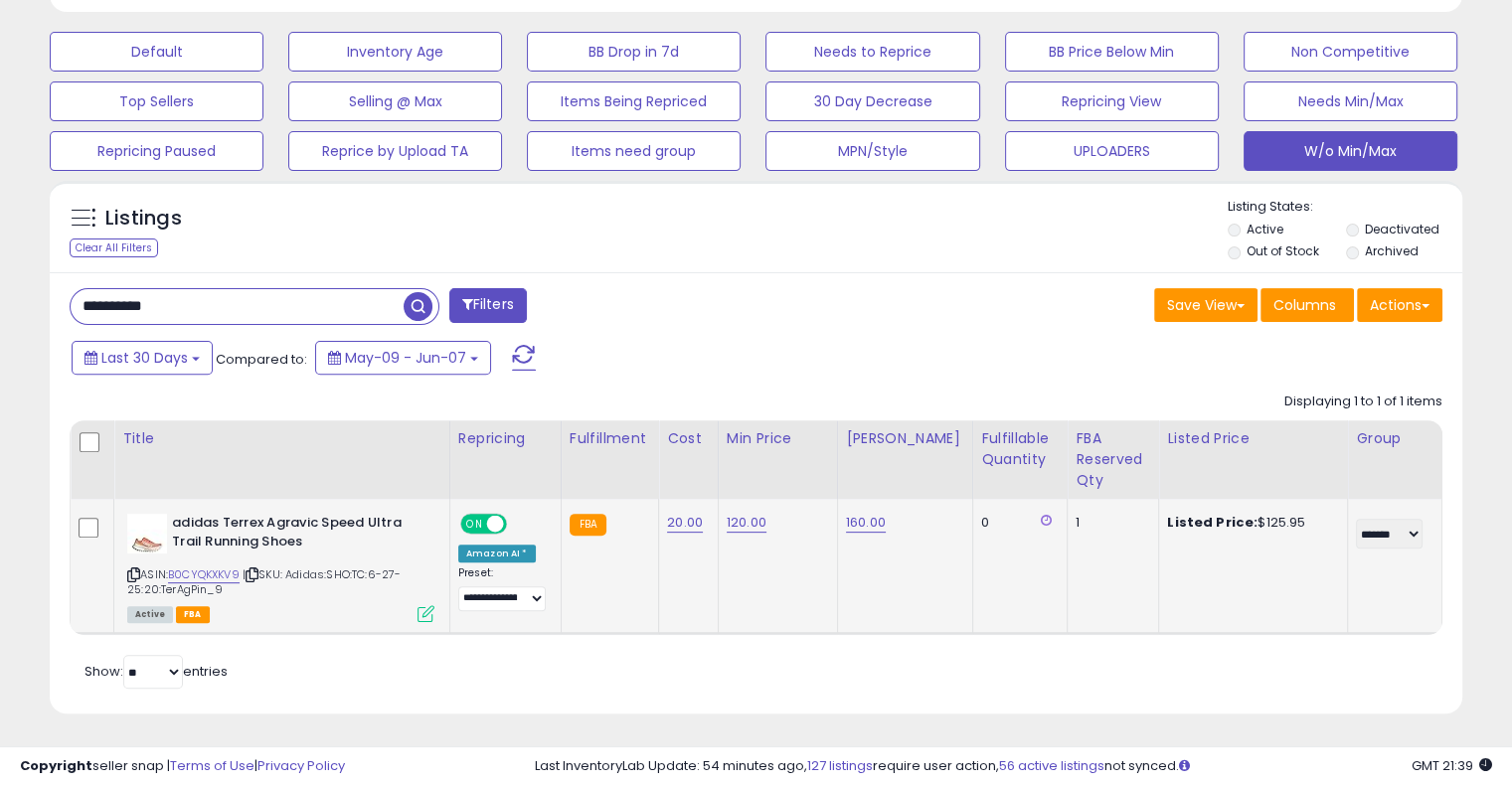 click on "**********" at bounding box center [237, 306] 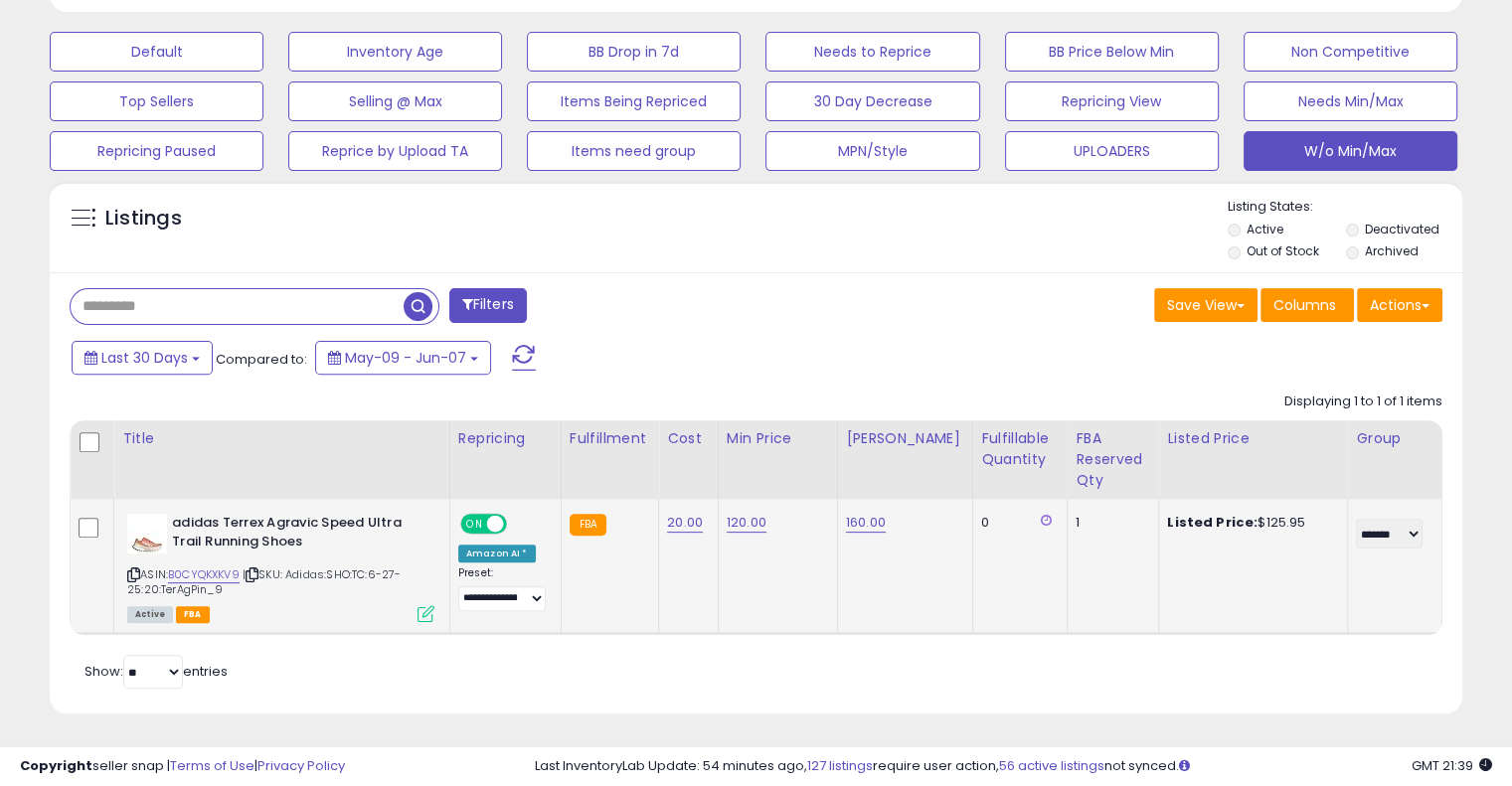 paste on "**********" 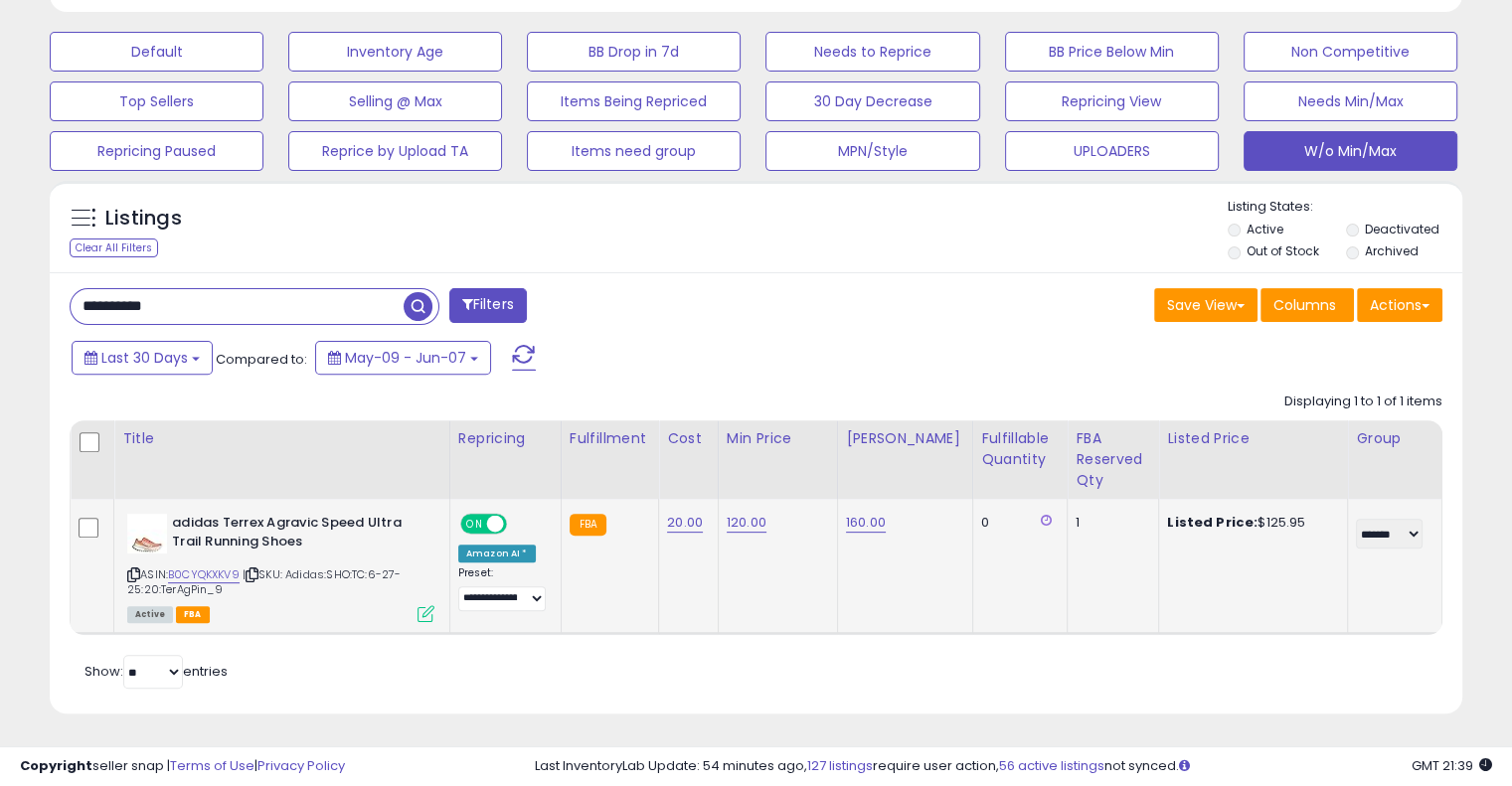 type on "**********" 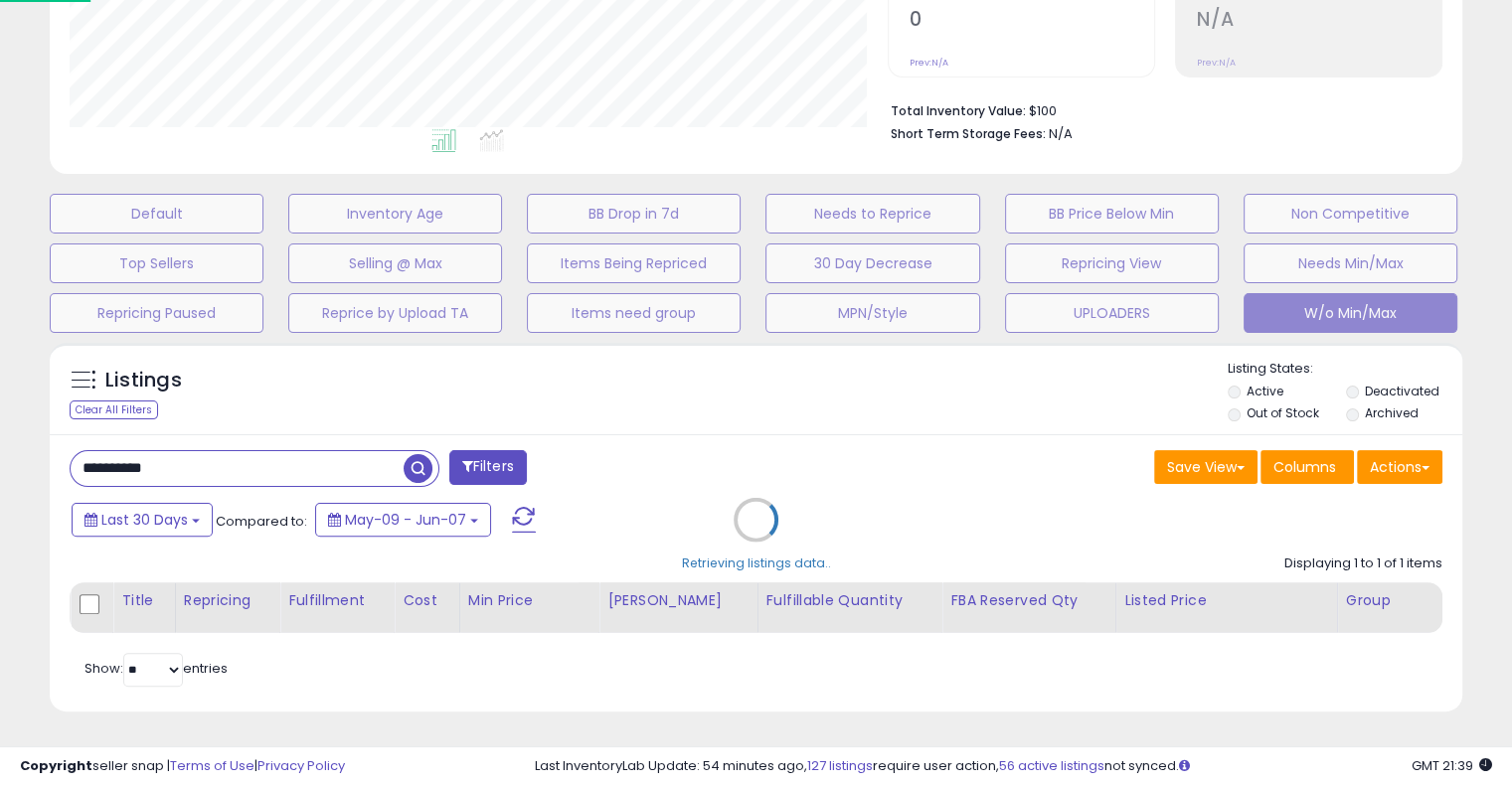 scroll, scrollTop: 993270, scrollLeft: 993256, axis: both 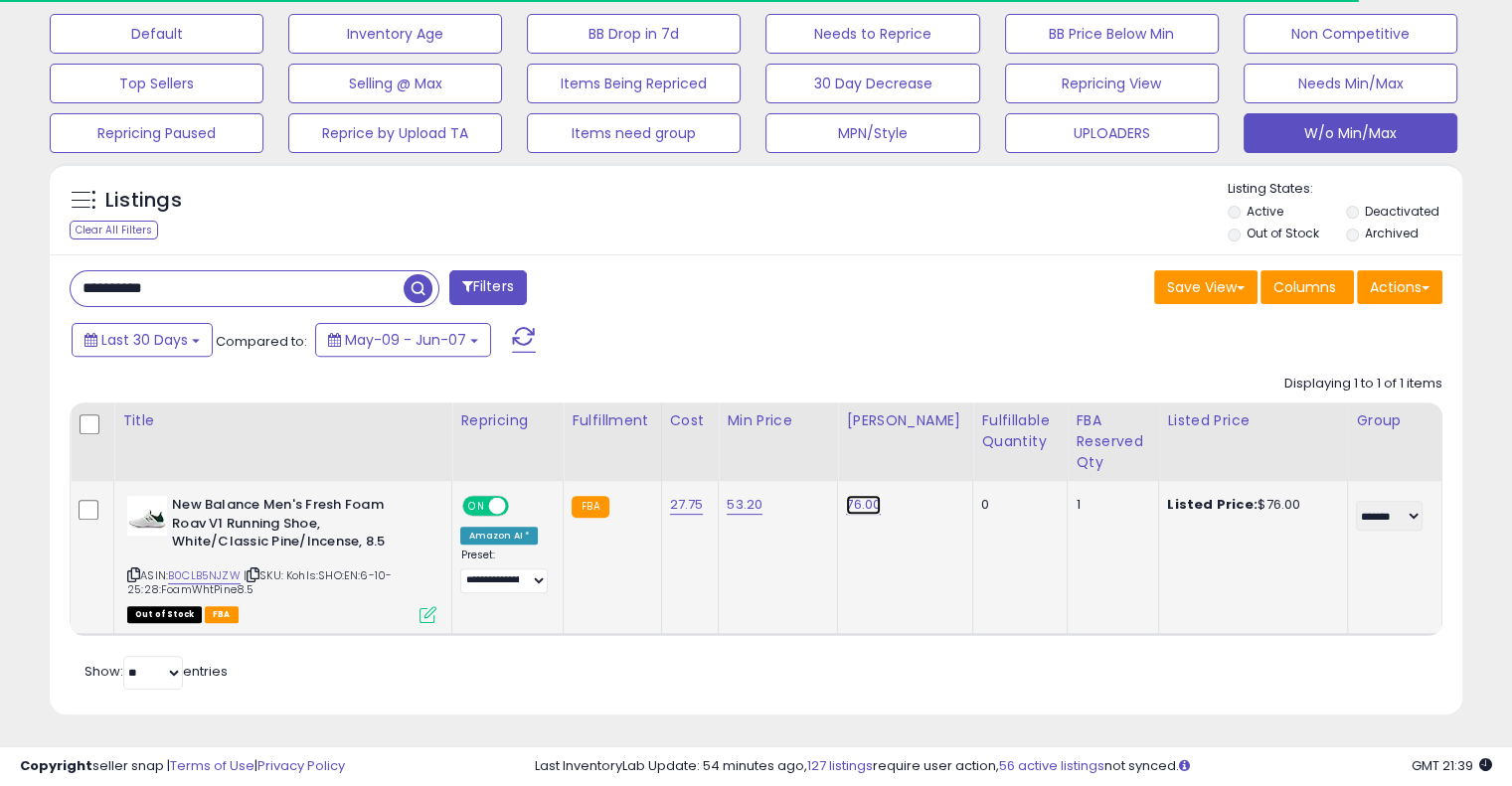 click on "76.00" at bounding box center [863, 505] 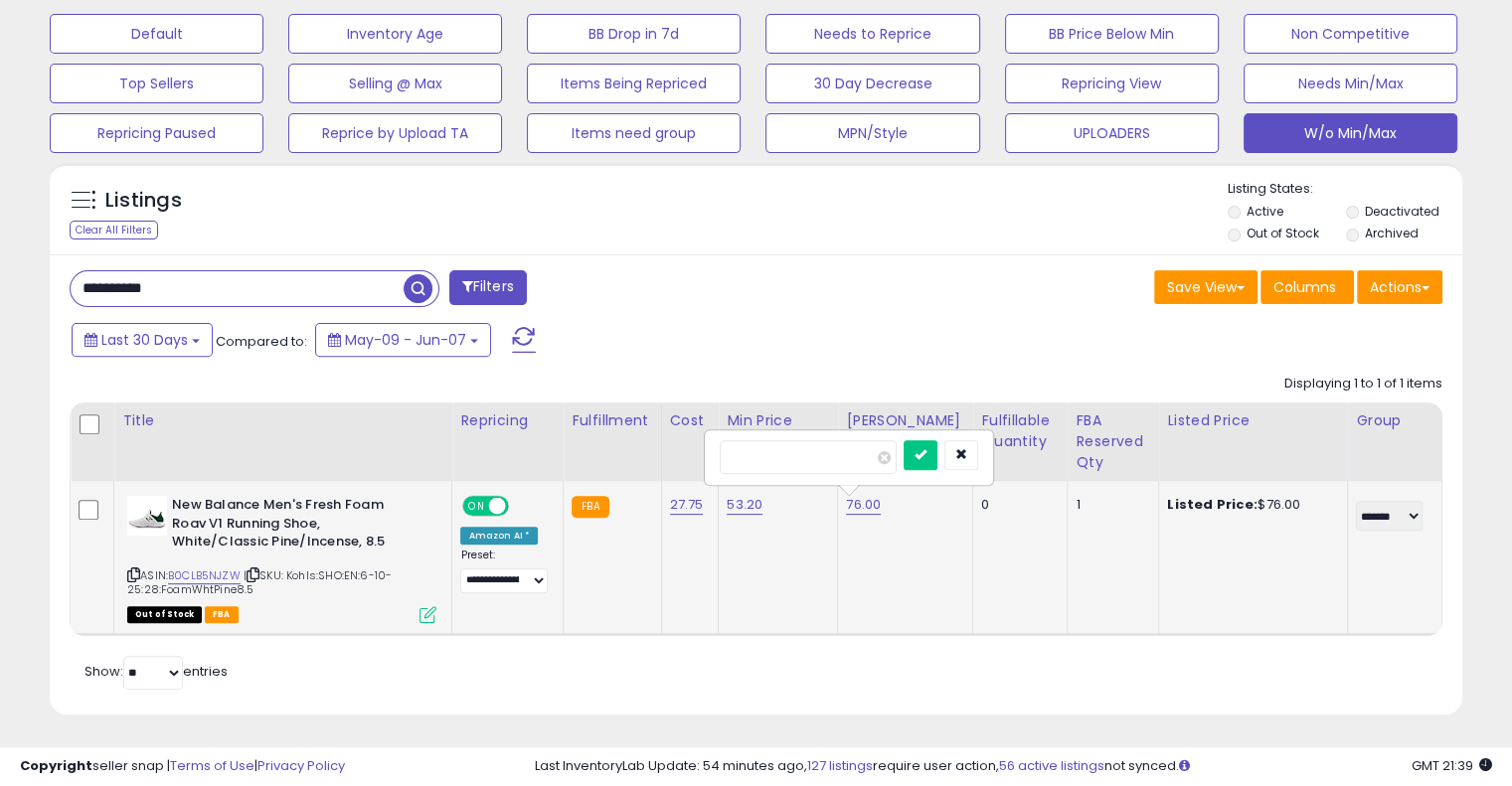scroll, scrollTop: 993270, scrollLeft: 993264, axis: both 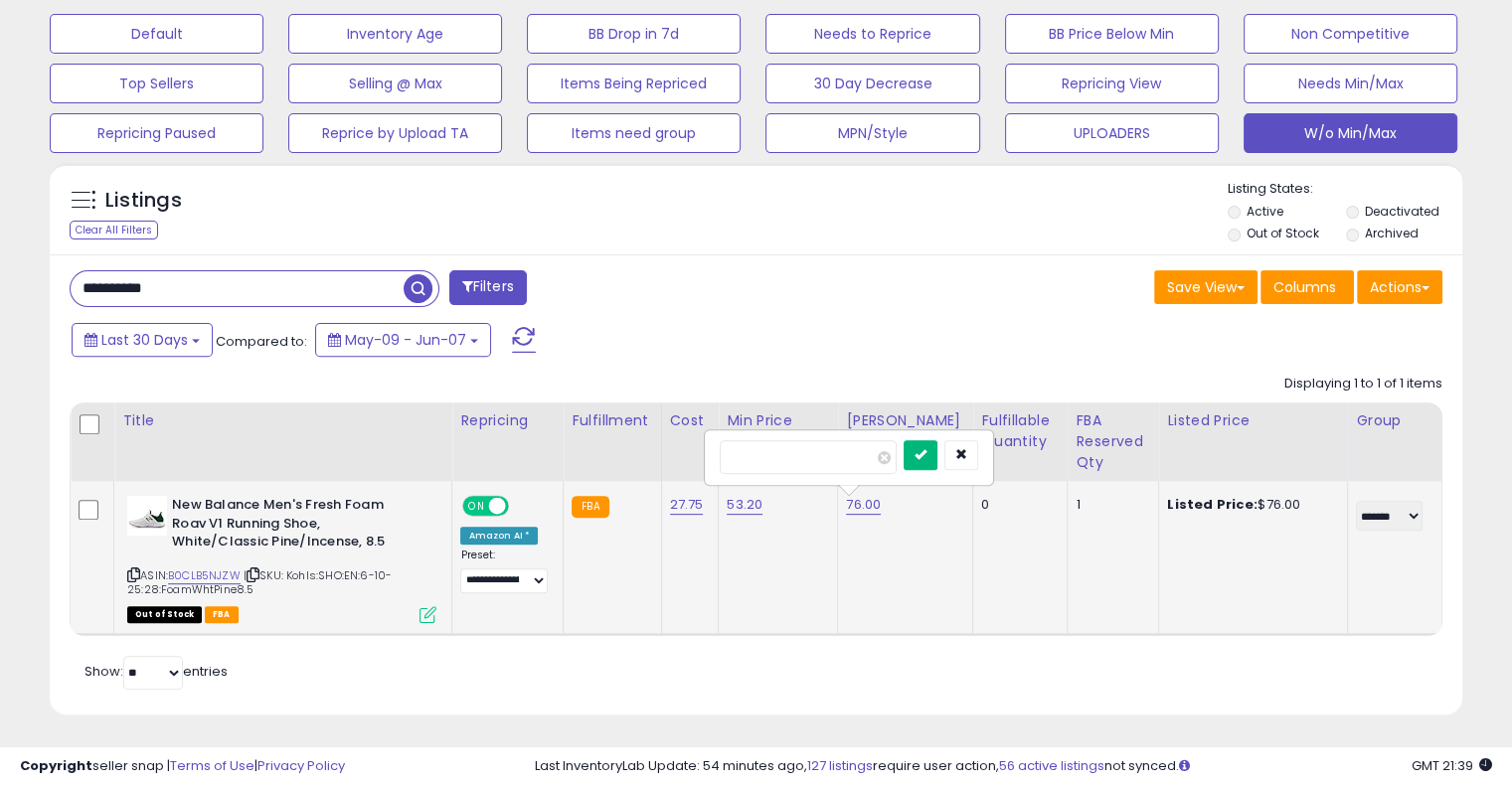 type on "**" 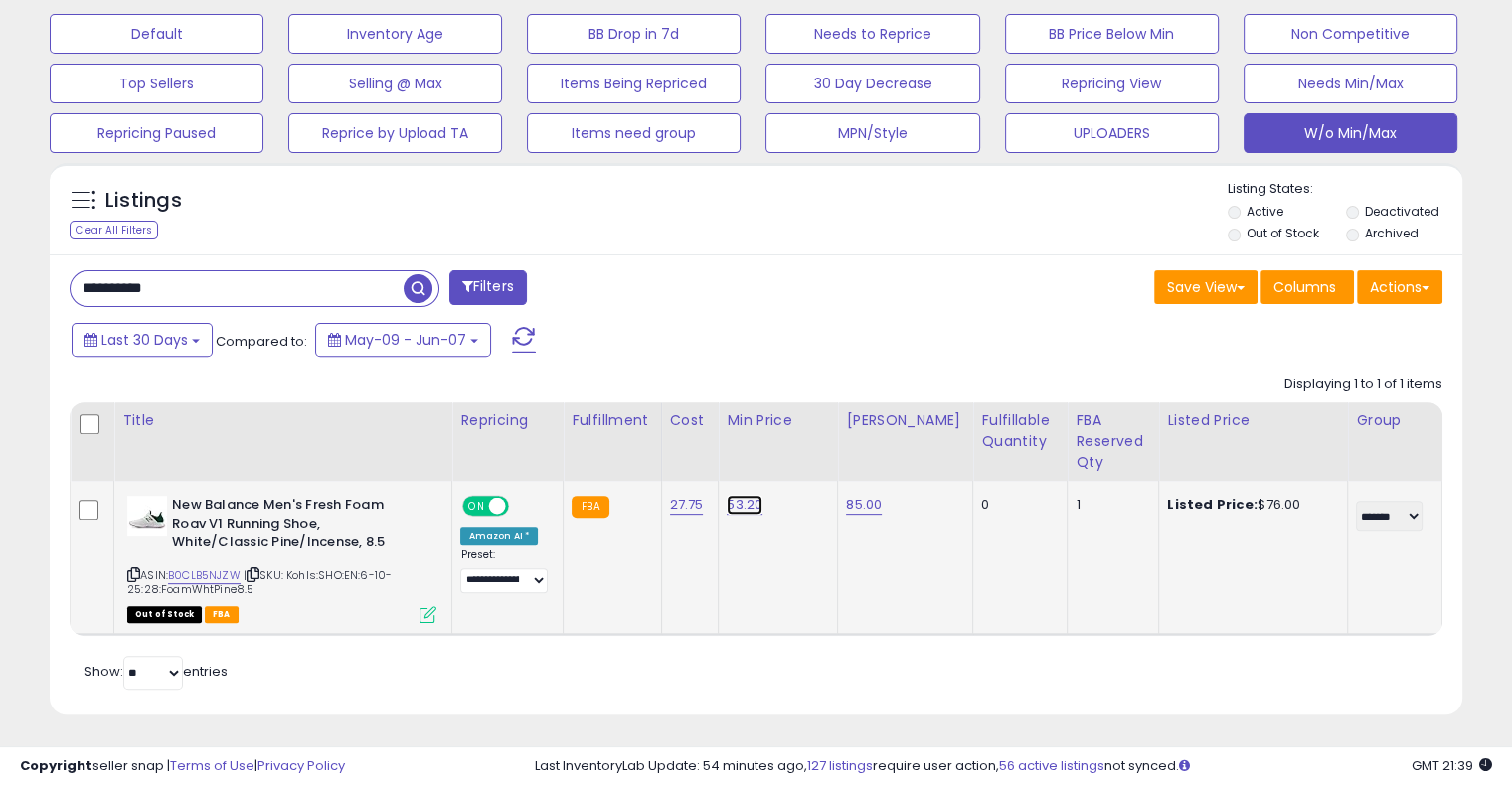 click on "53.20" at bounding box center [745, 505] 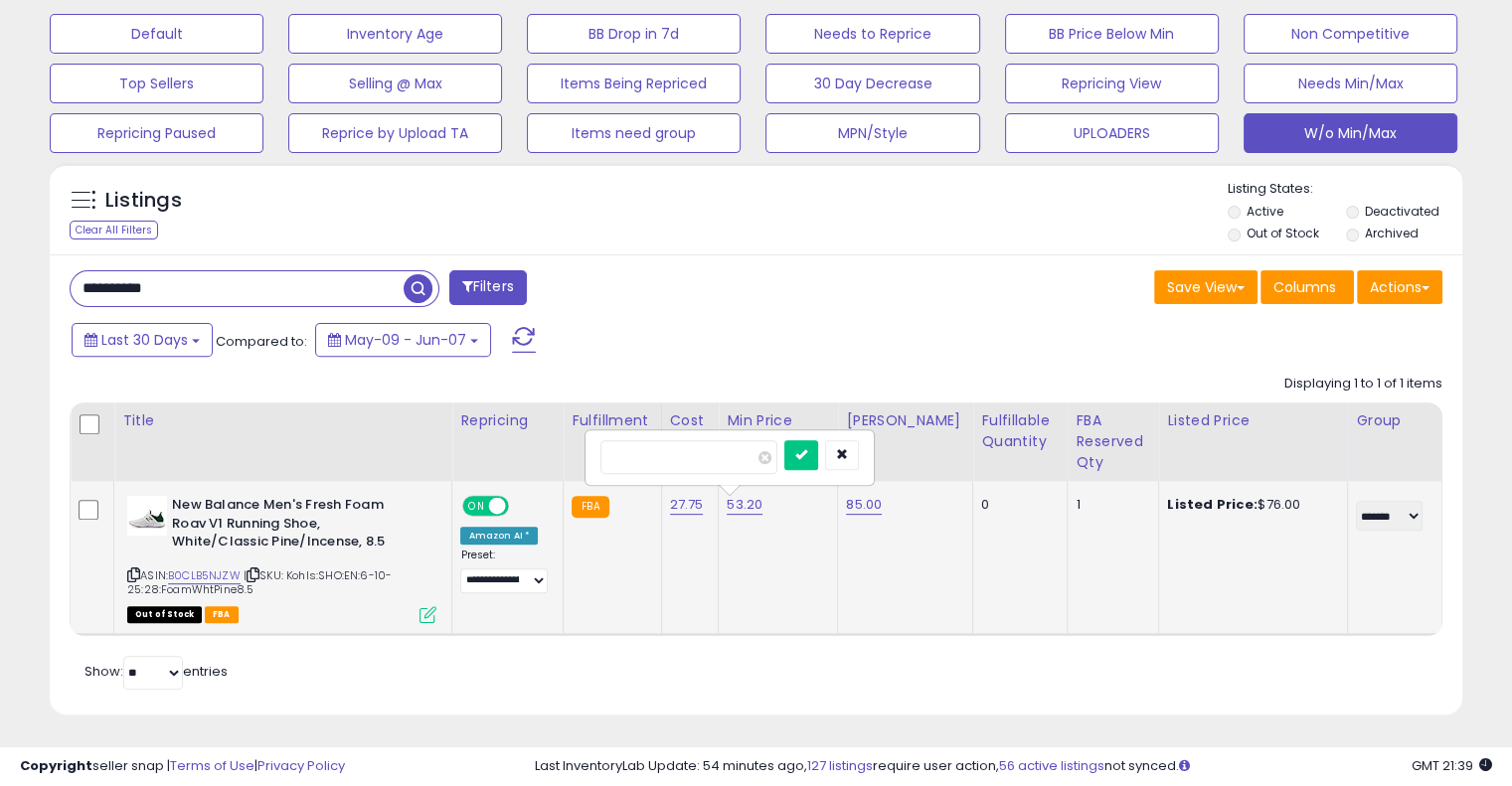 click on "*****" at bounding box center [689, 457] 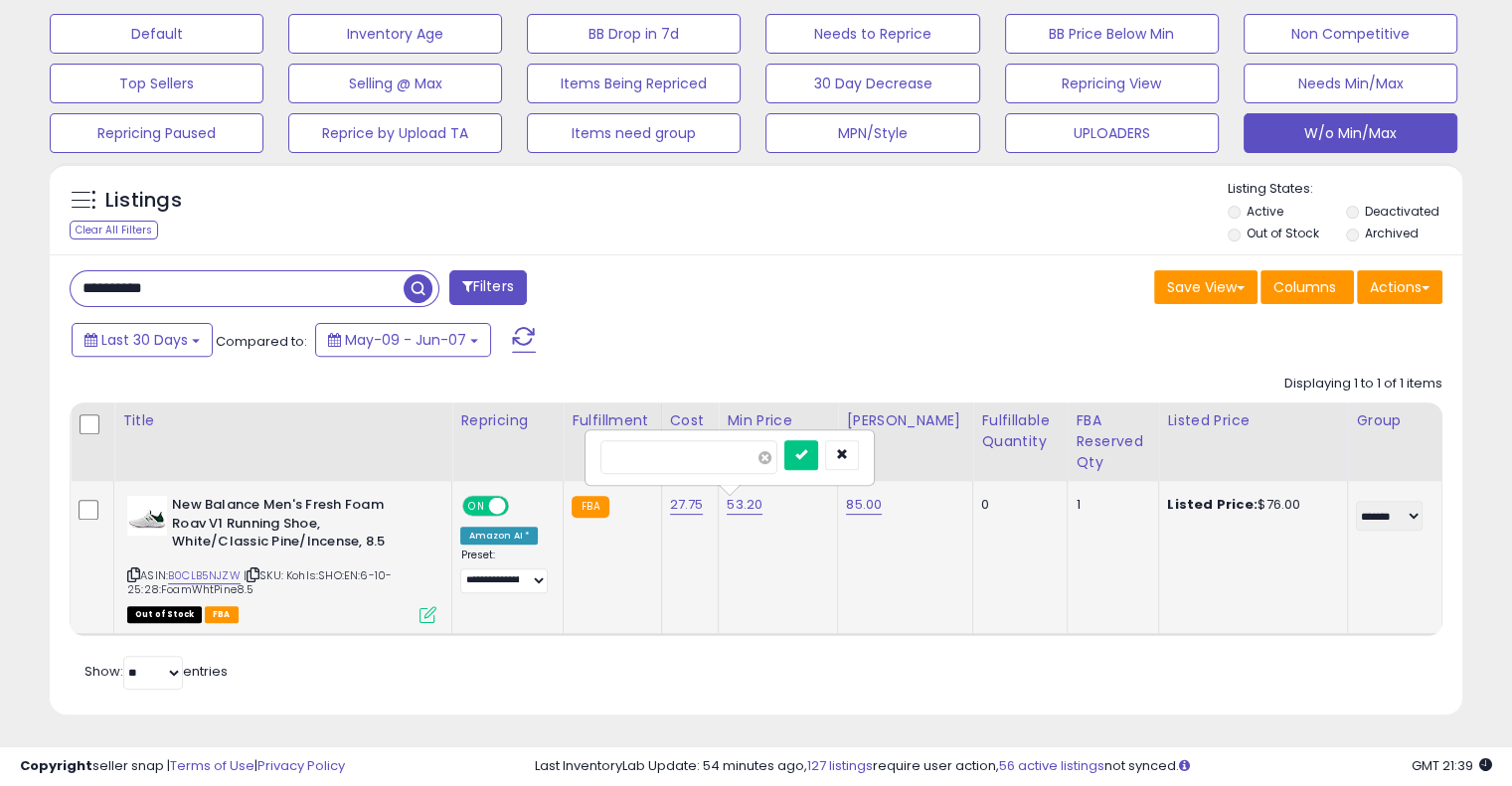 click at bounding box center [764, 457] 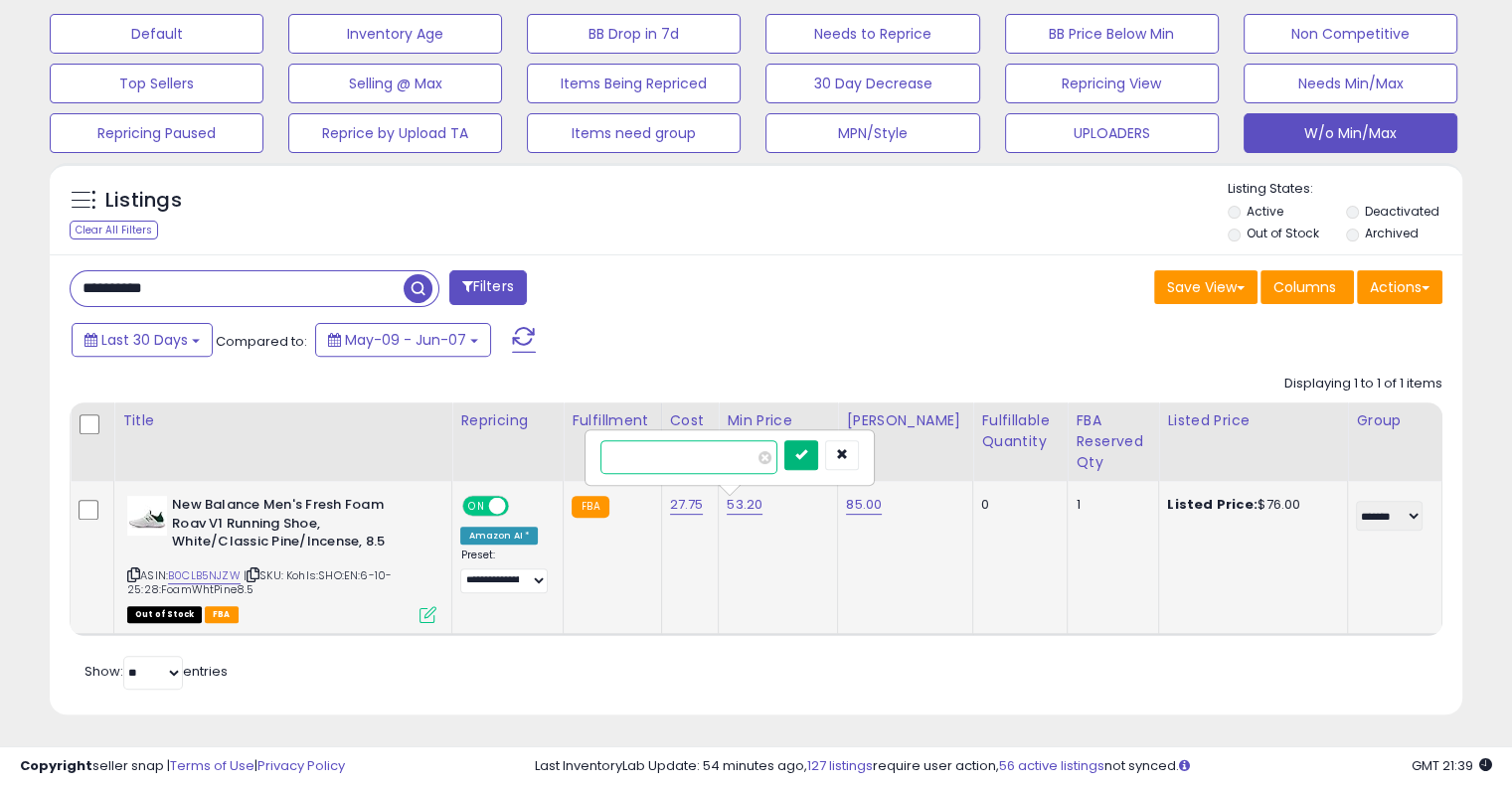 type on "**" 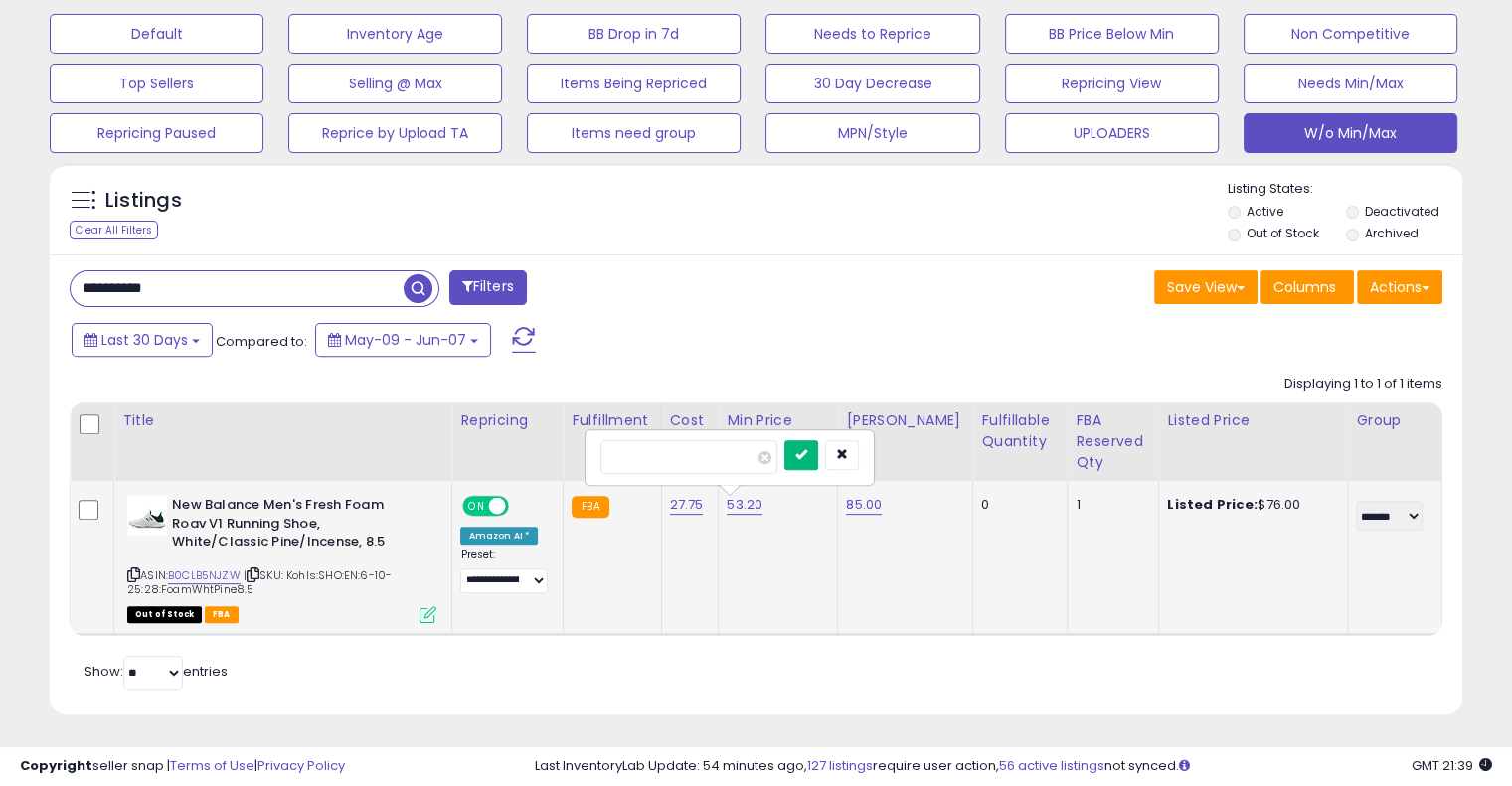 click at bounding box center (801, 455) 